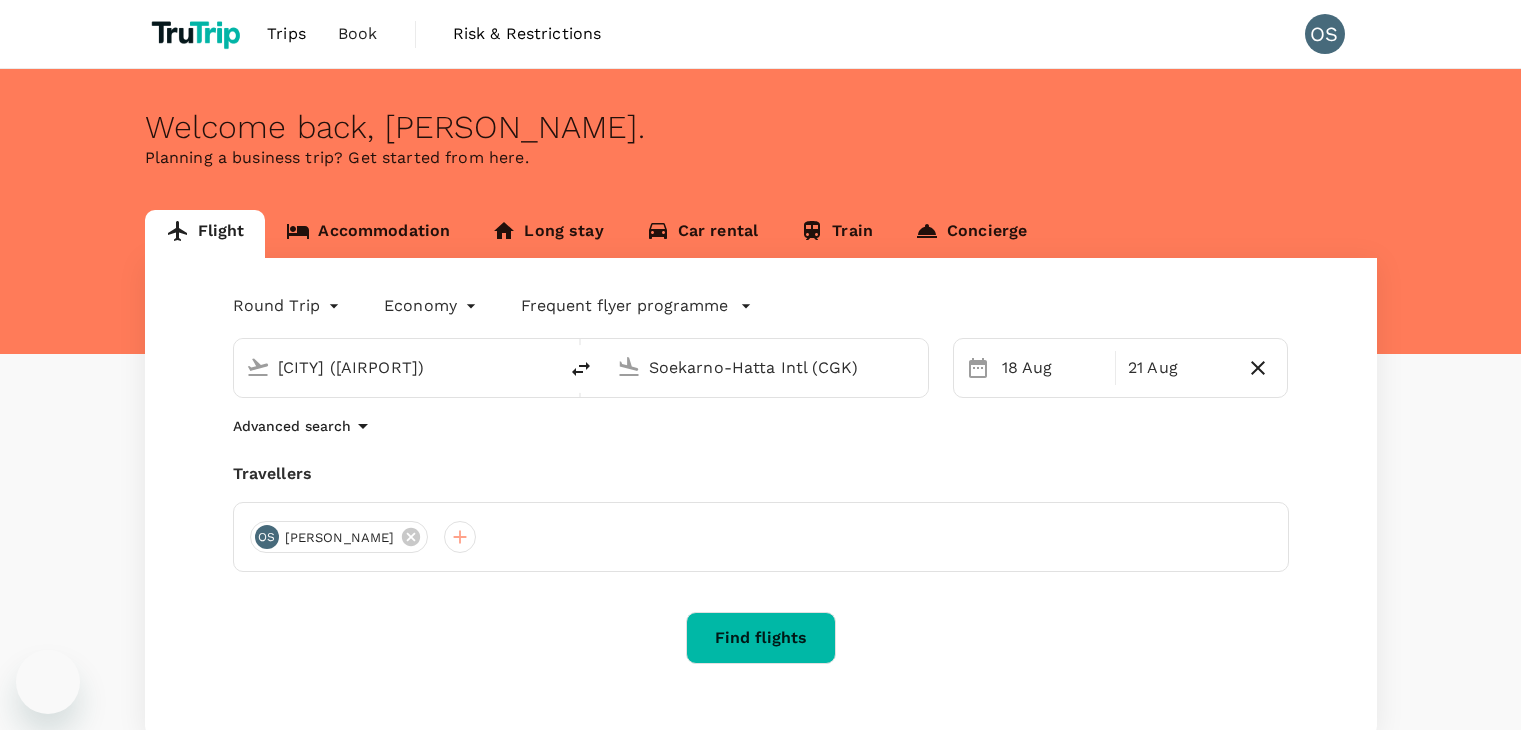 scroll, scrollTop: 0, scrollLeft: 0, axis: both 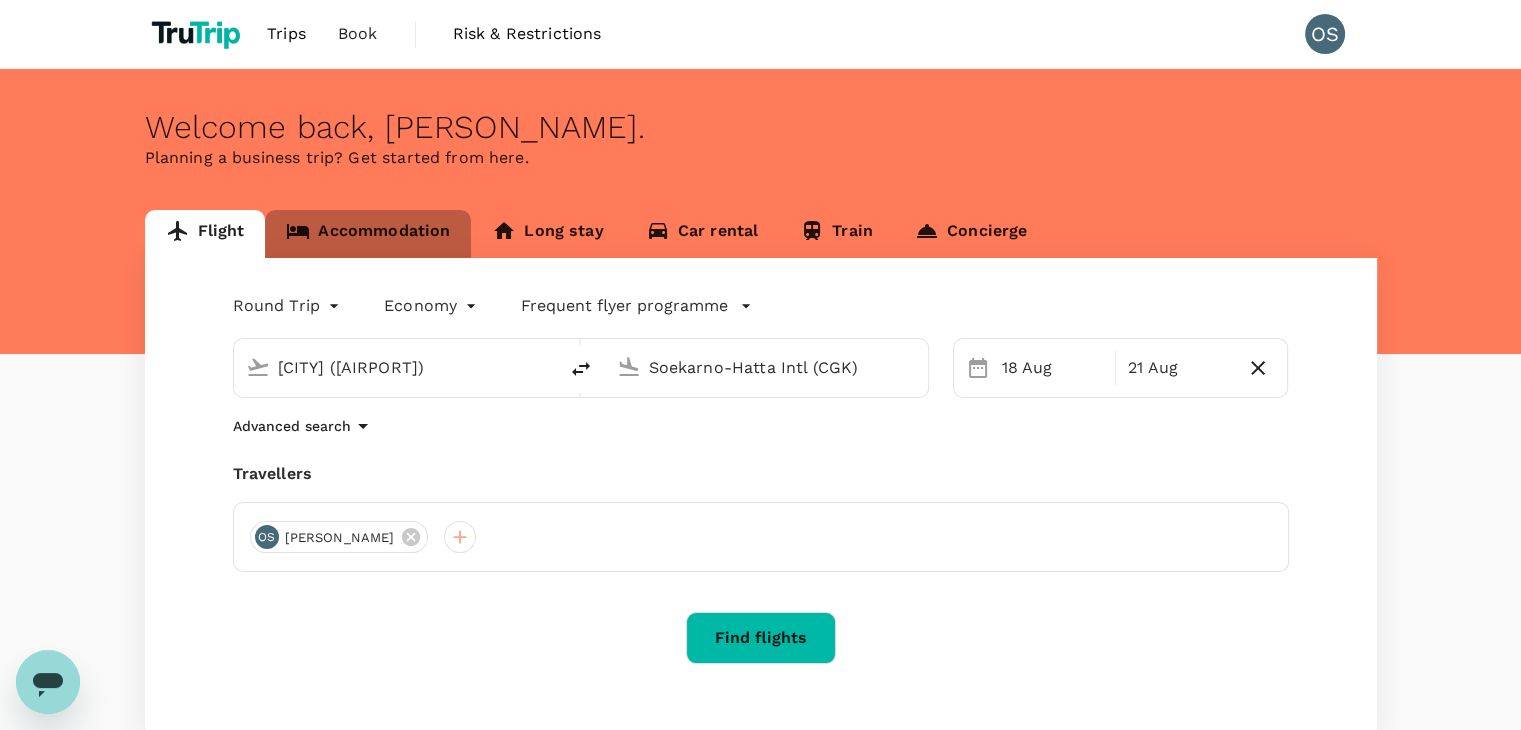 click on "Accommodation" at bounding box center [368, 234] 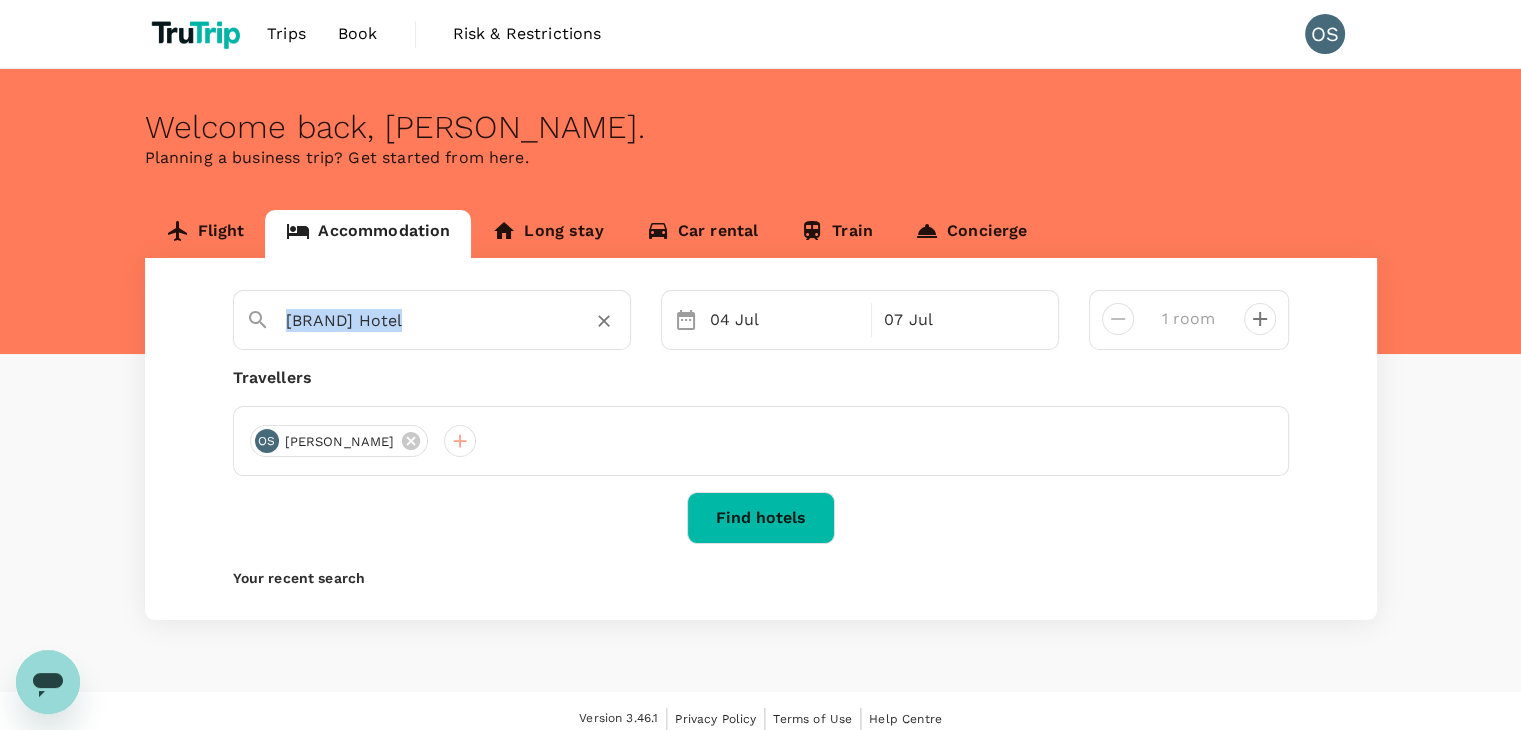 drag, startPoint x: 622, startPoint y: 320, endPoint x: 599, endPoint y: 321, distance: 23.021729 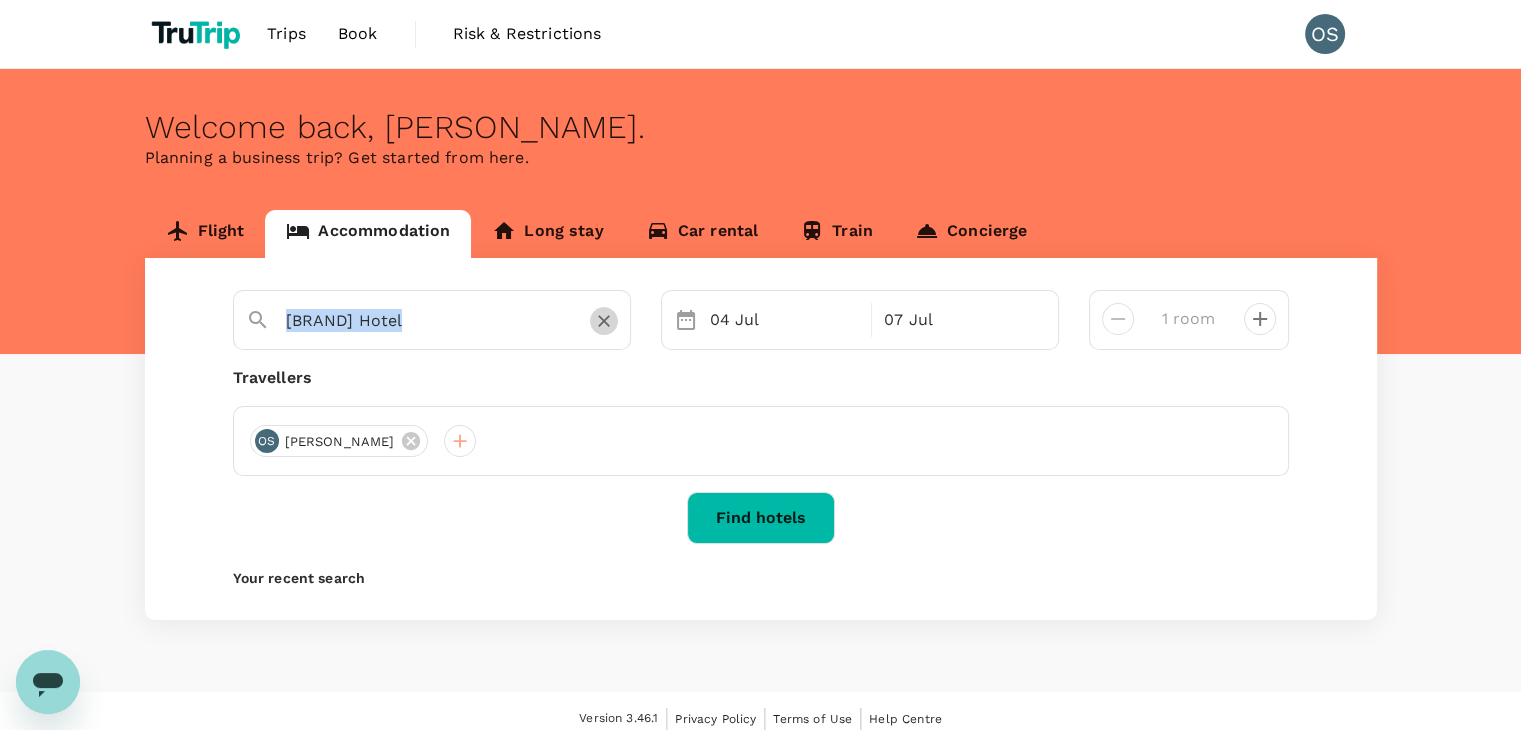 click at bounding box center [604, 321] 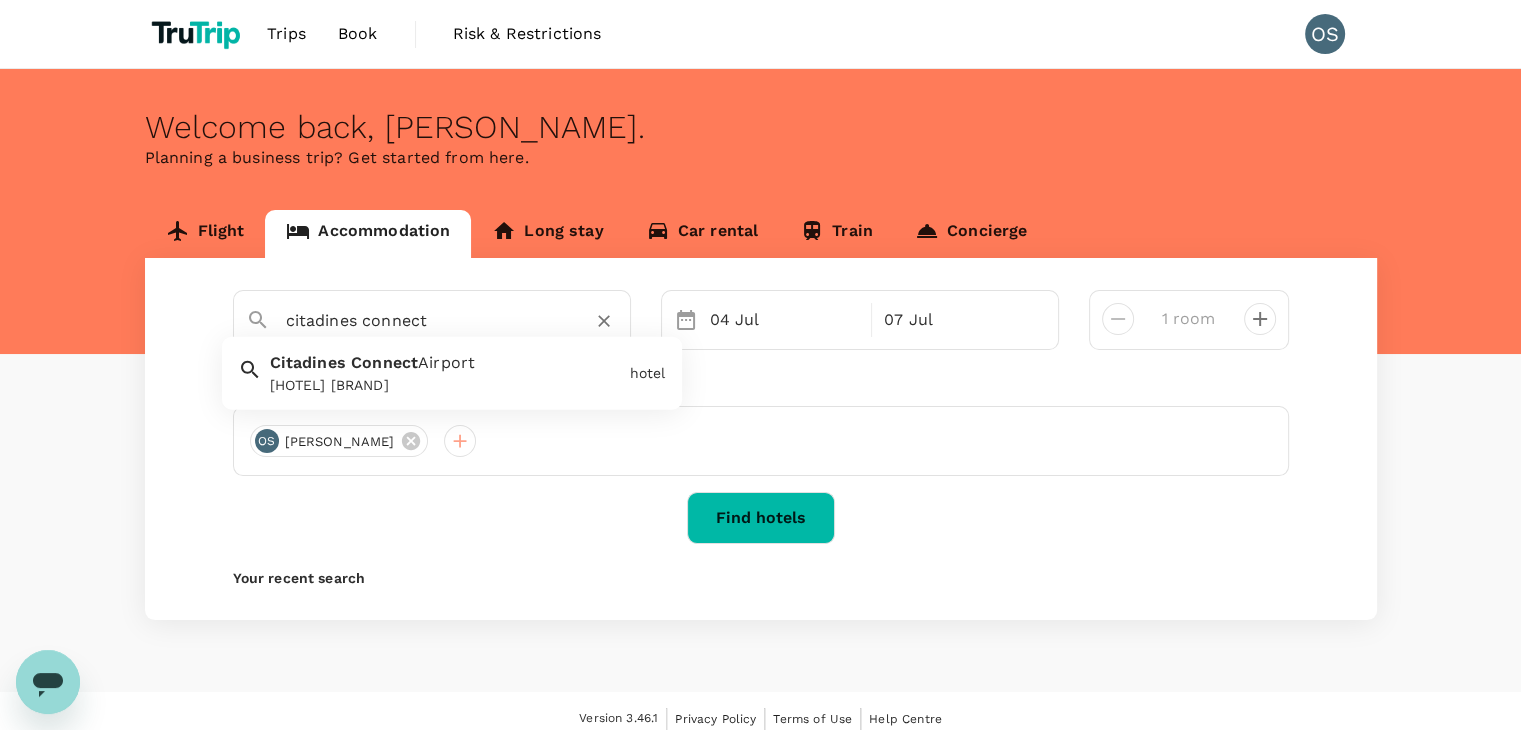 click on "Airport" at bounding box center (446, 362) 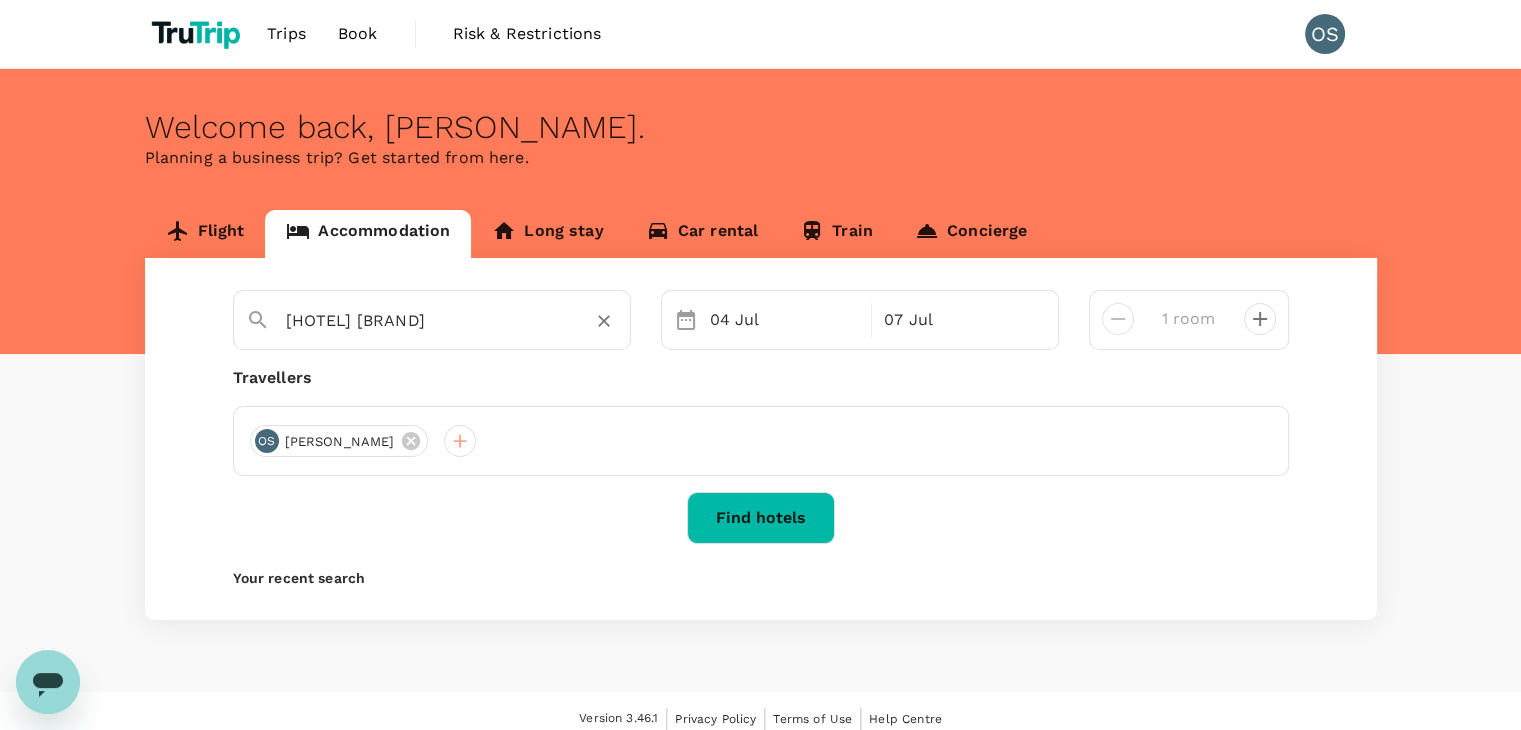 type on "[HOTEL] [BRAND]" 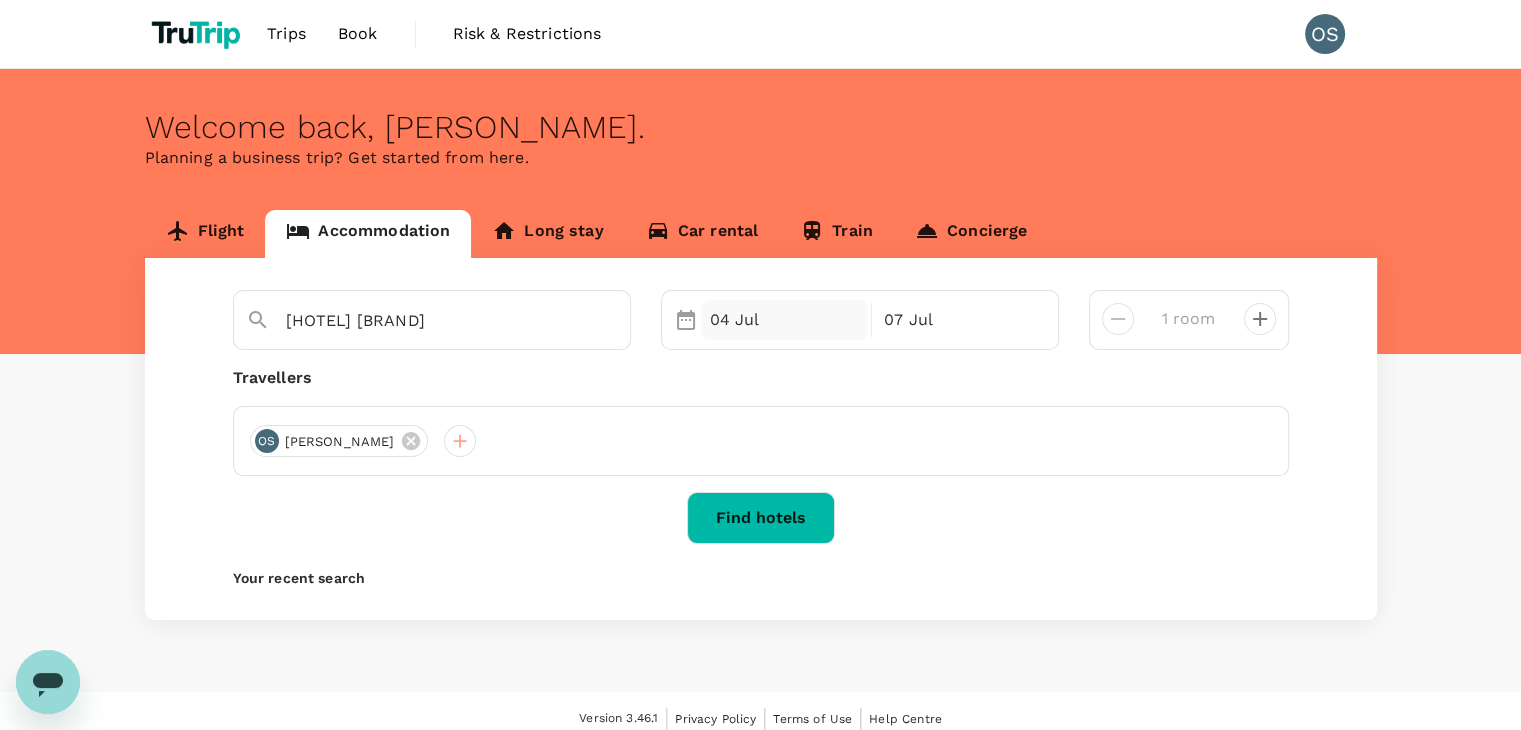 click on "04 Jul" at bounding box center [785, 320] 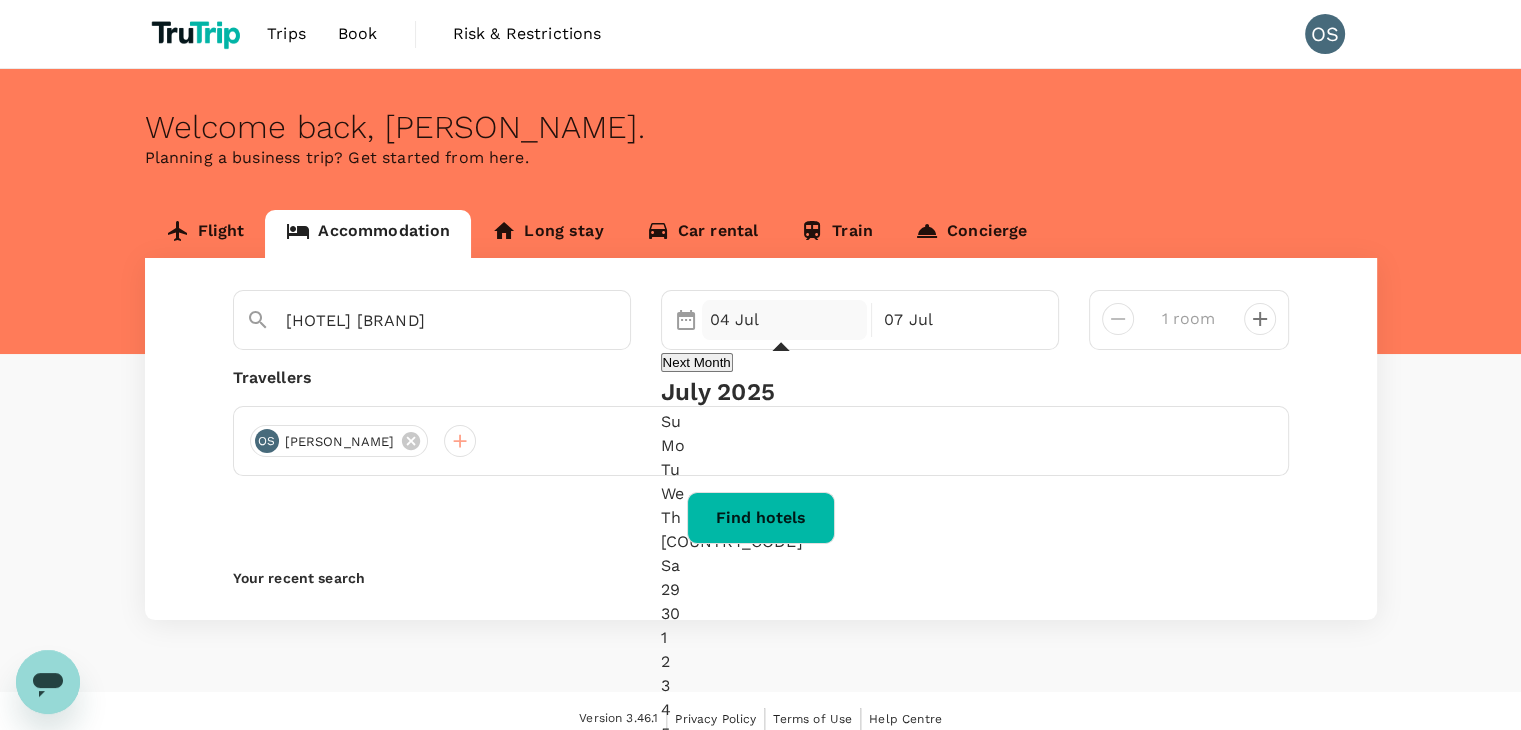 click on "Next Month" at bounding box center [697, 362] 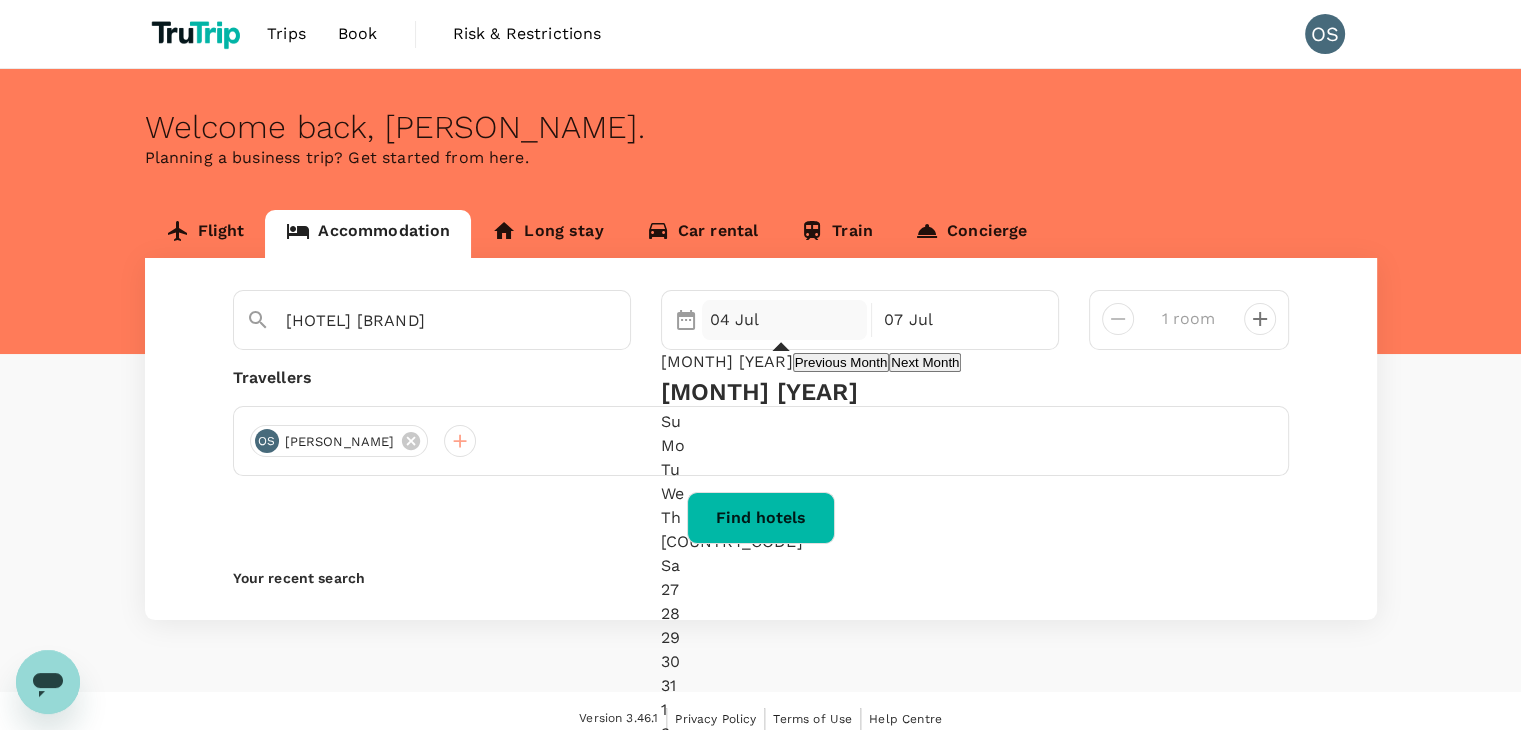 click on "Next Month" at bounding box center (925, 362) 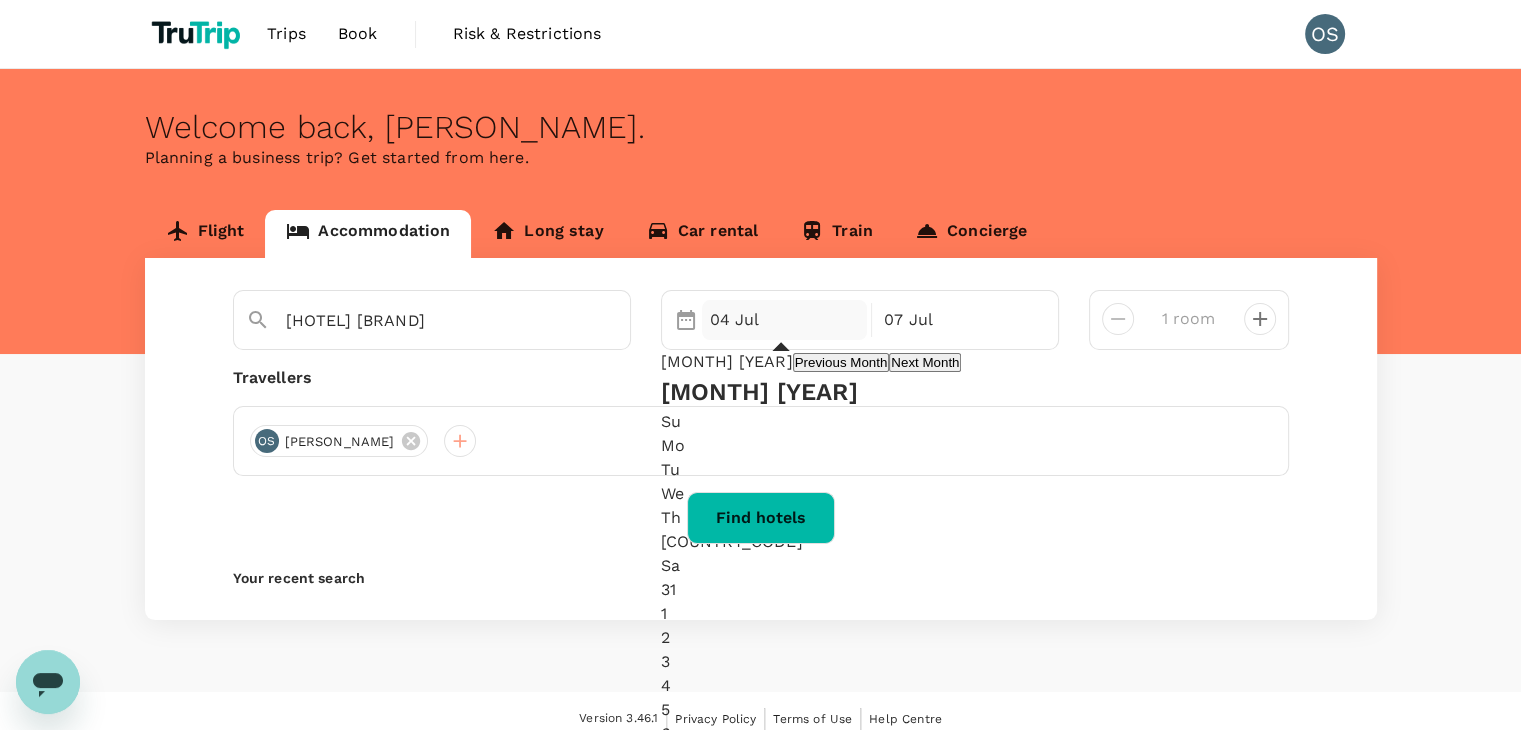 click on "9" at bounding box center (811, 806) 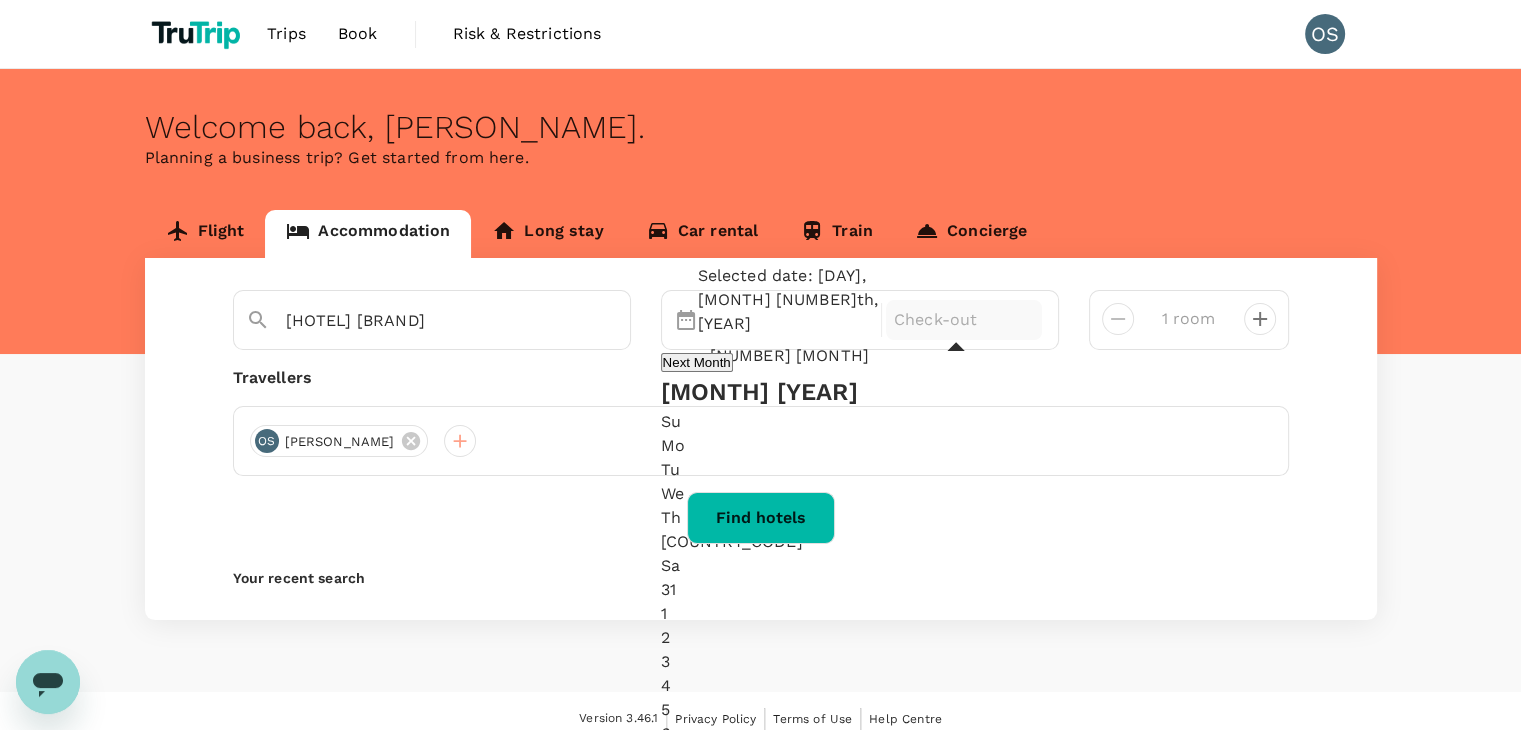 click on "10" at bounding box center (759, 830) 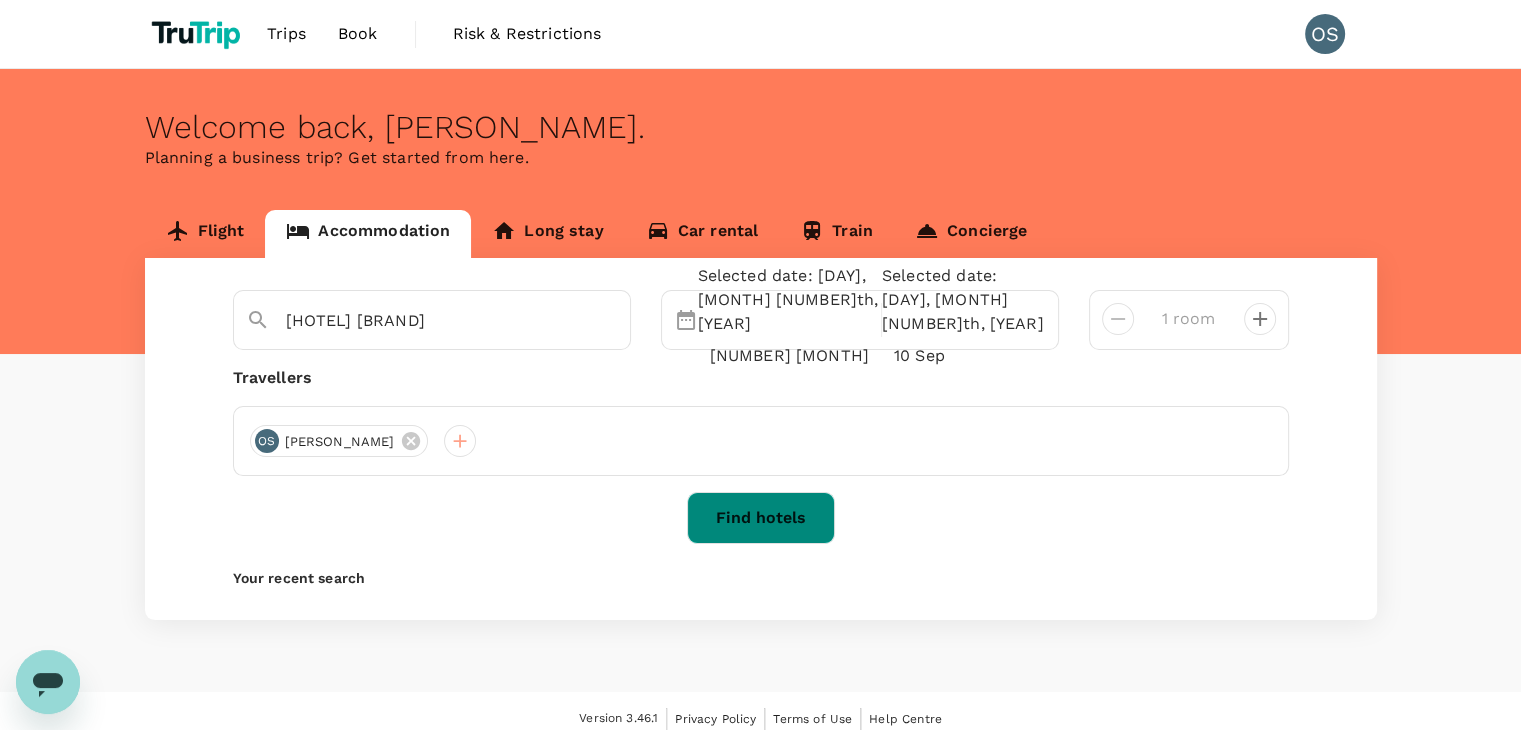 click on "Find hotels" at bounding box center [761, 518] 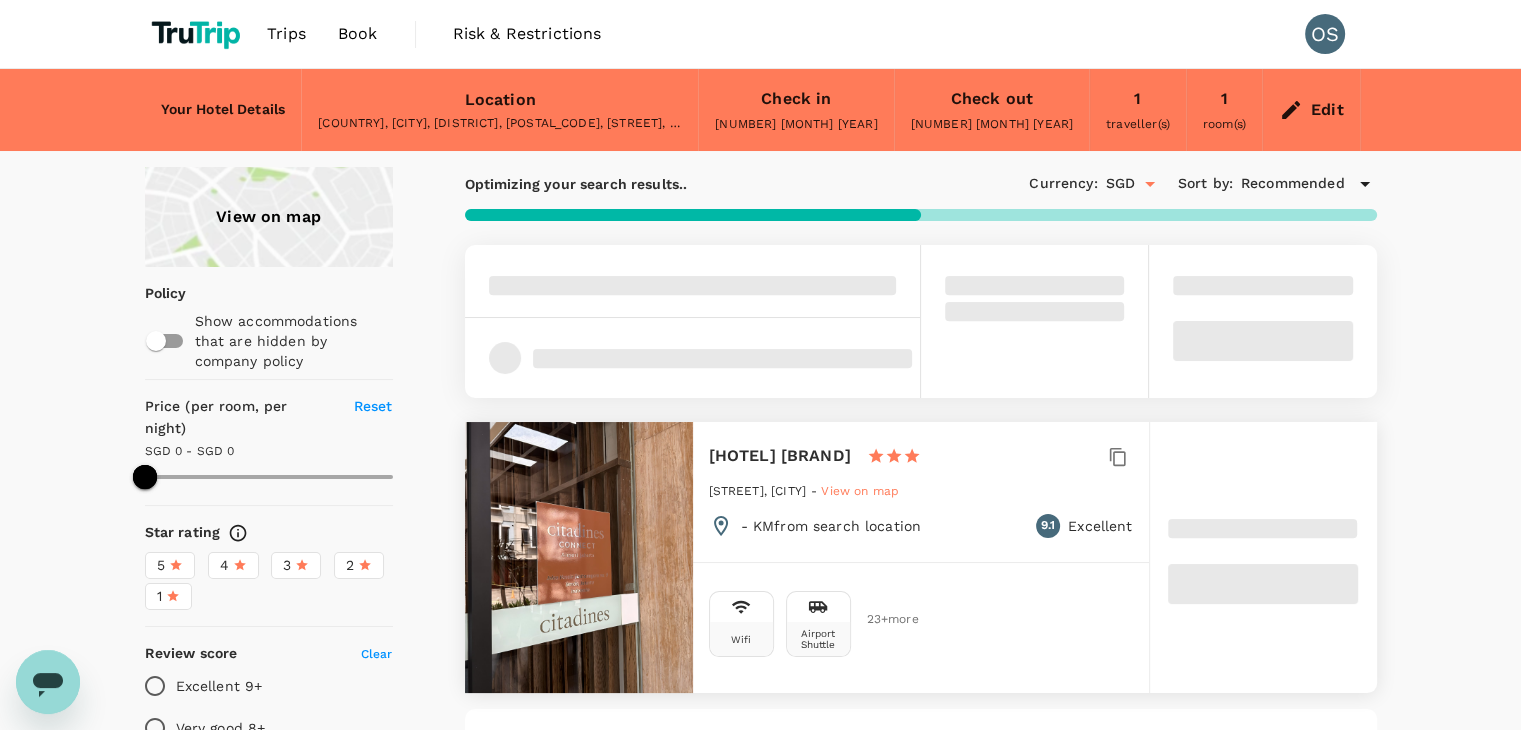 click at bounding box center (1291, 110) 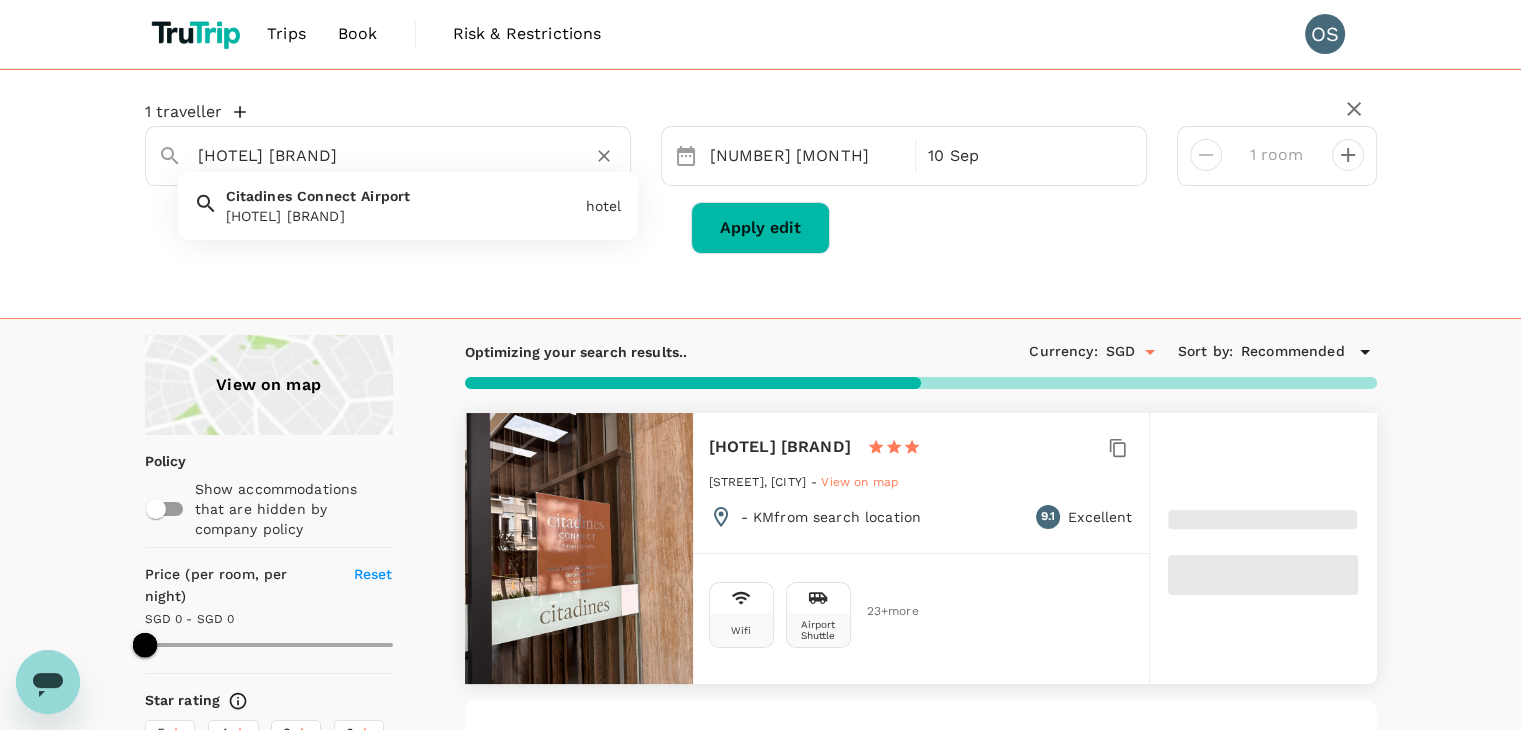 click on "Citadines Connect Airport" at bounding box center [380, 155] 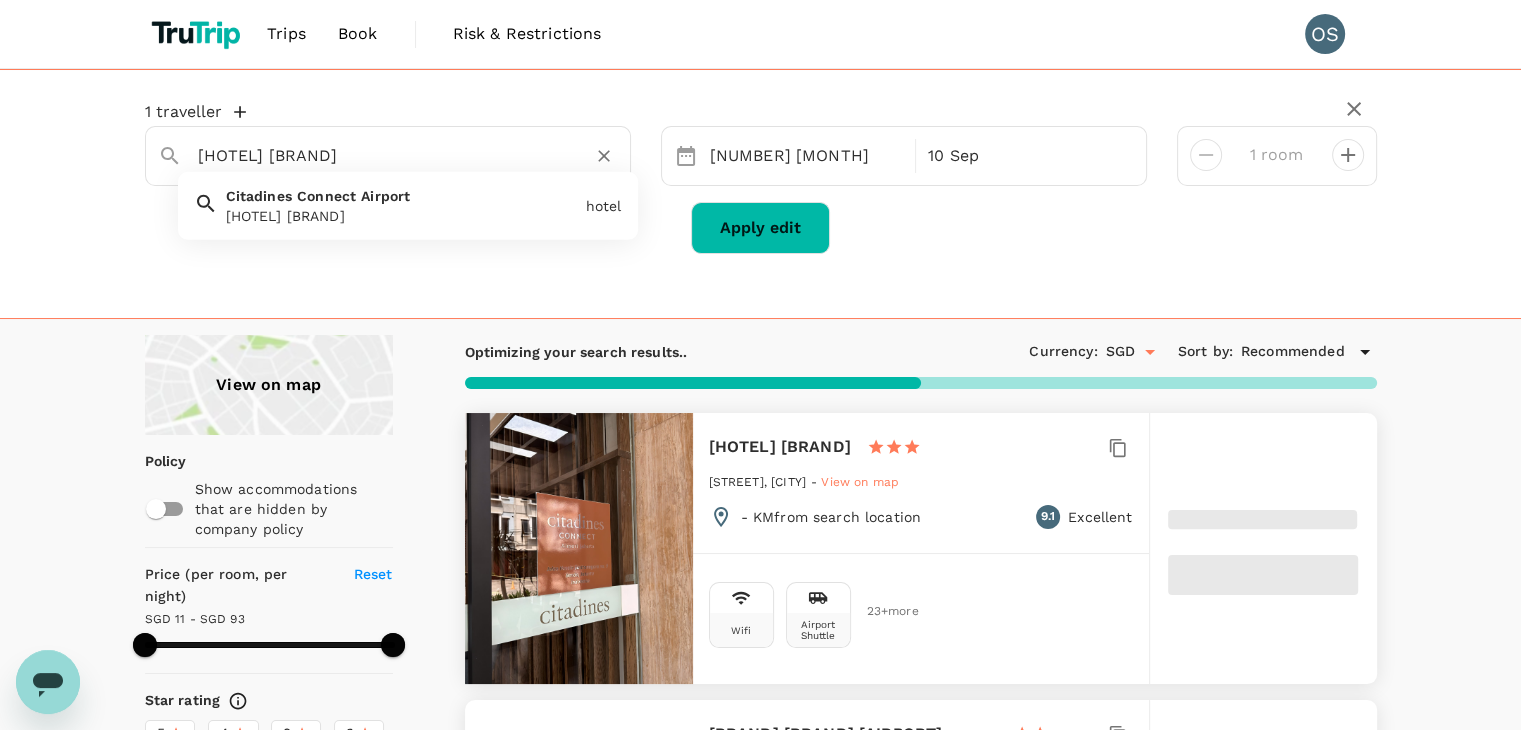click on "Citadines Connect Airport" at bounding box center [380, 155] 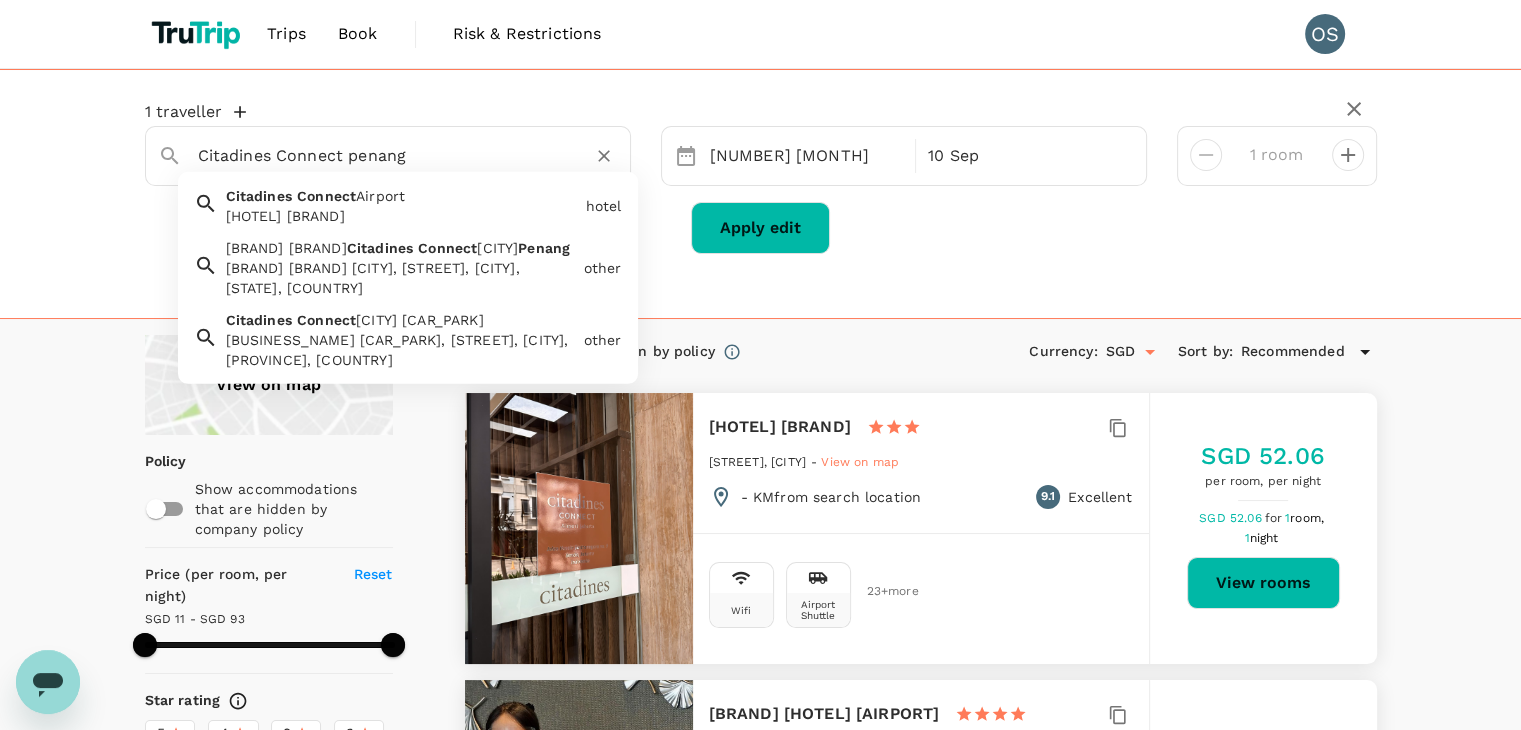 click on "Citadines Connect Georgetown Car Park, Lebuh Presgrave, George Town, Penang, Malaysia" at bounding box center (401, 350) 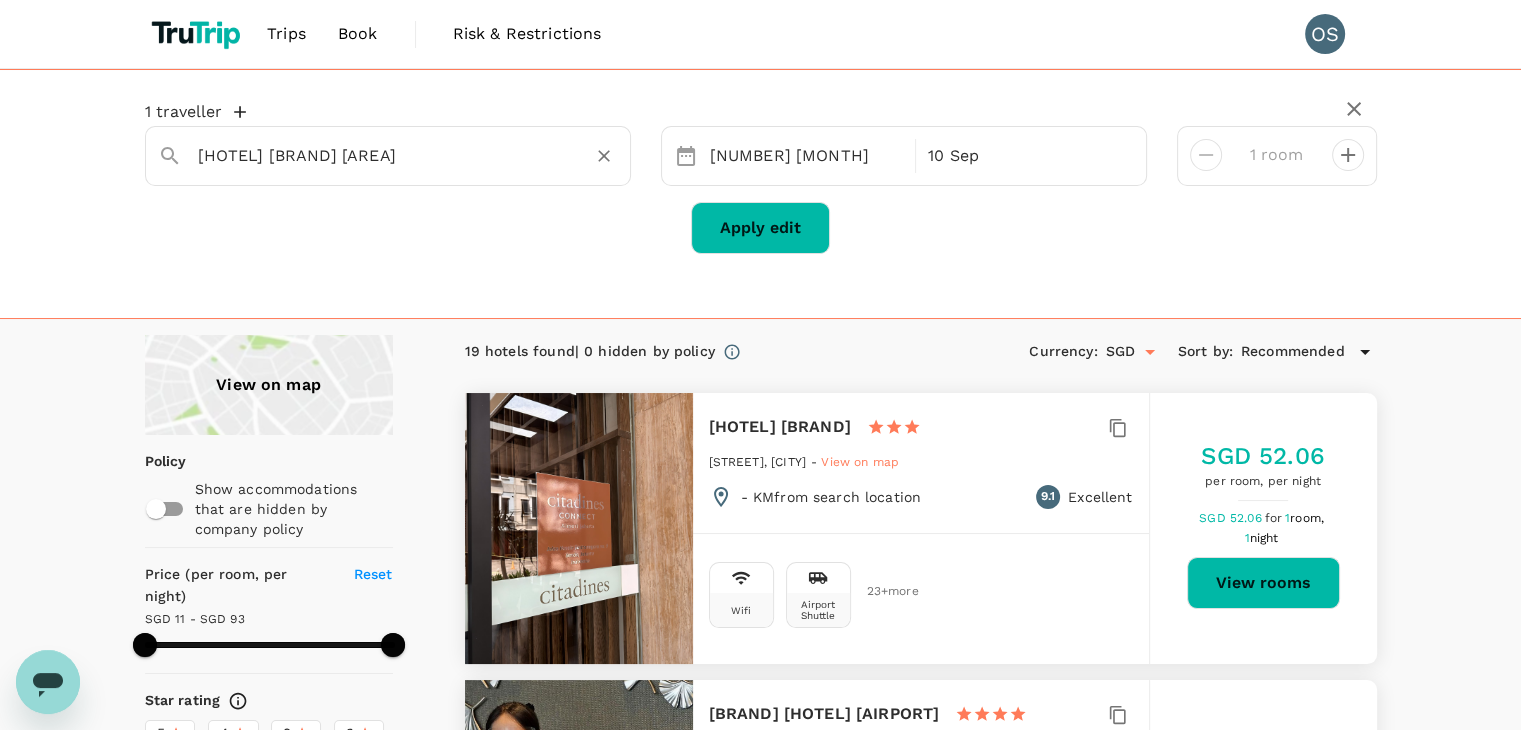 type on "Citadines Connect Georgetown Car Park" 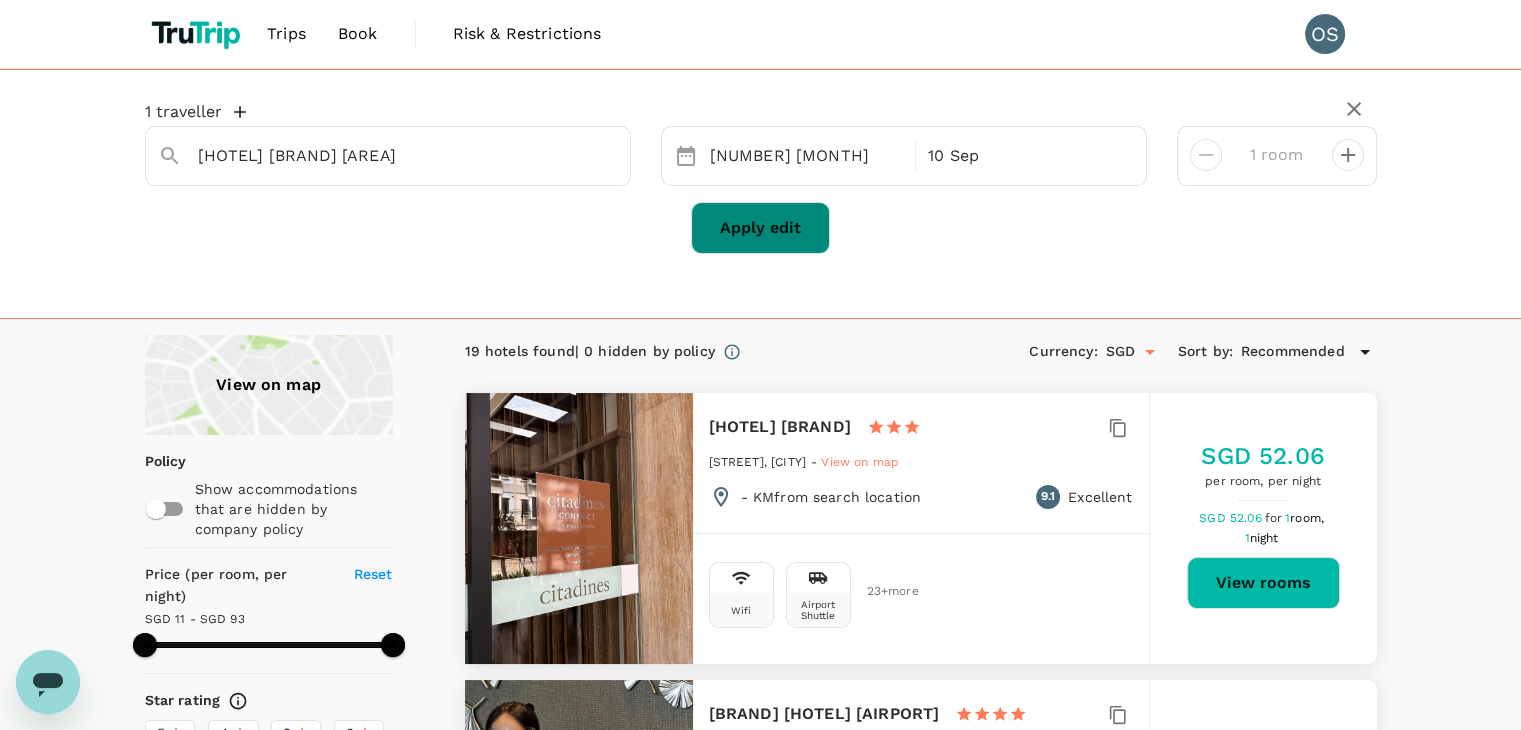 click on "Apply edit" at bounding box center [760, 228] 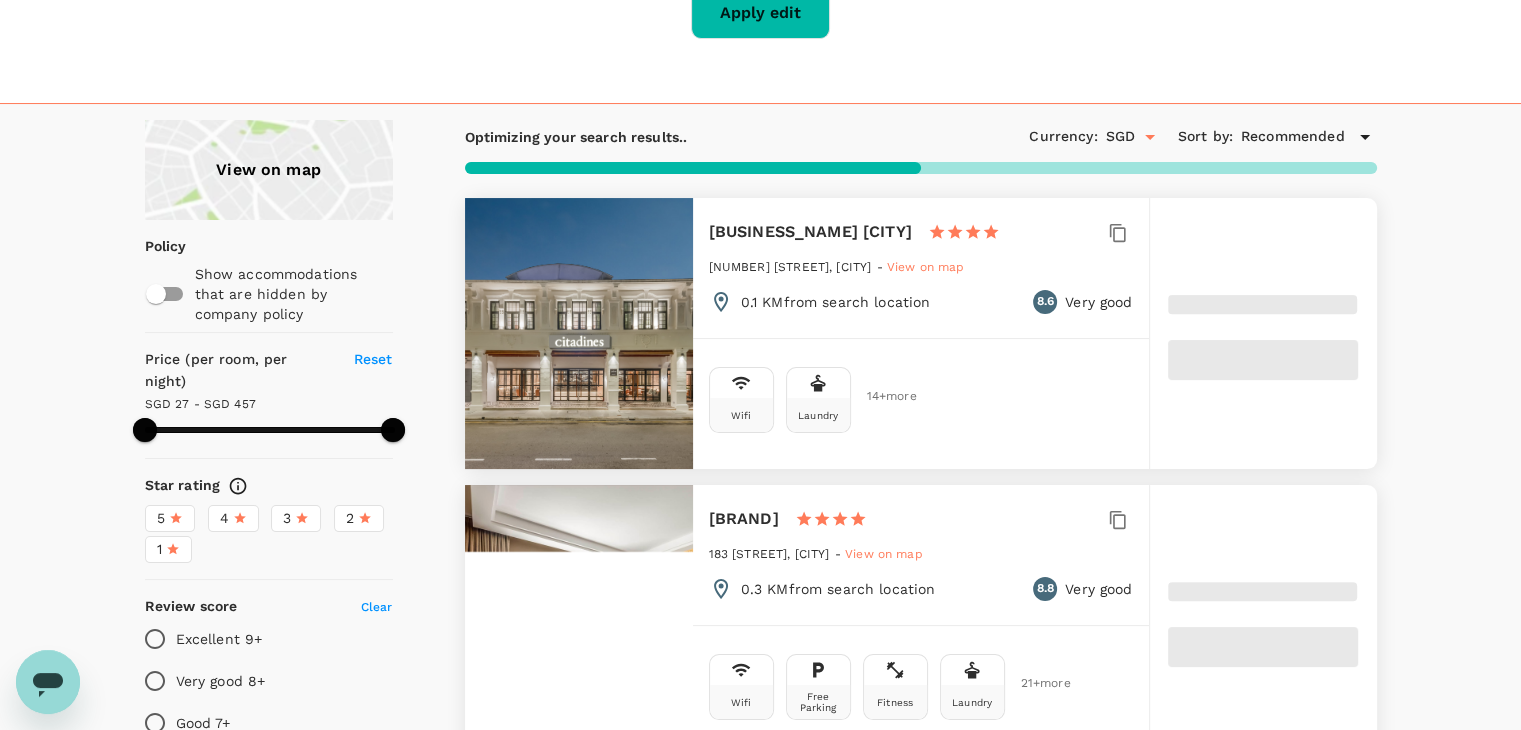scroll, scrollTop: 214, scrollLeft: 0, axis: vertical 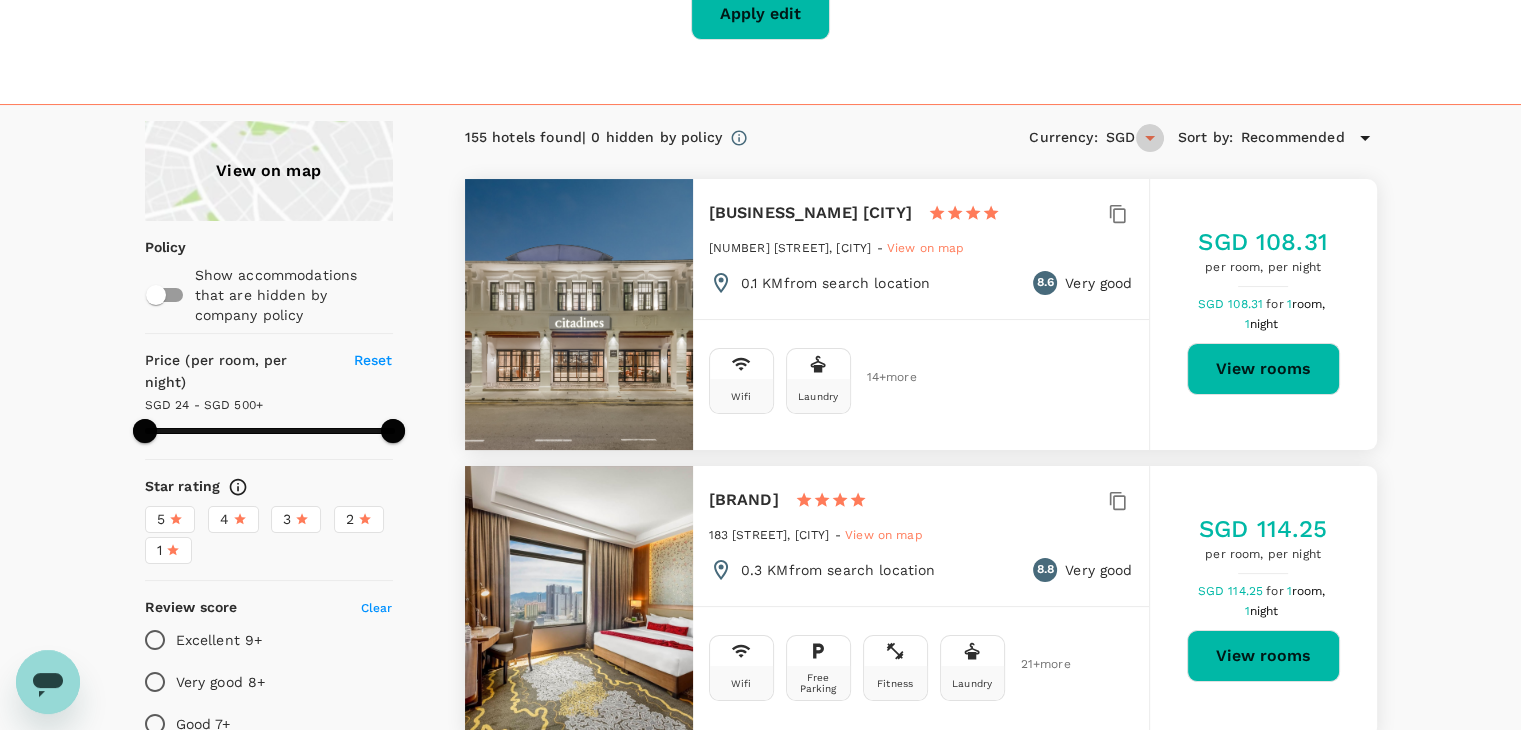 click at bounding box center [1150, 138] 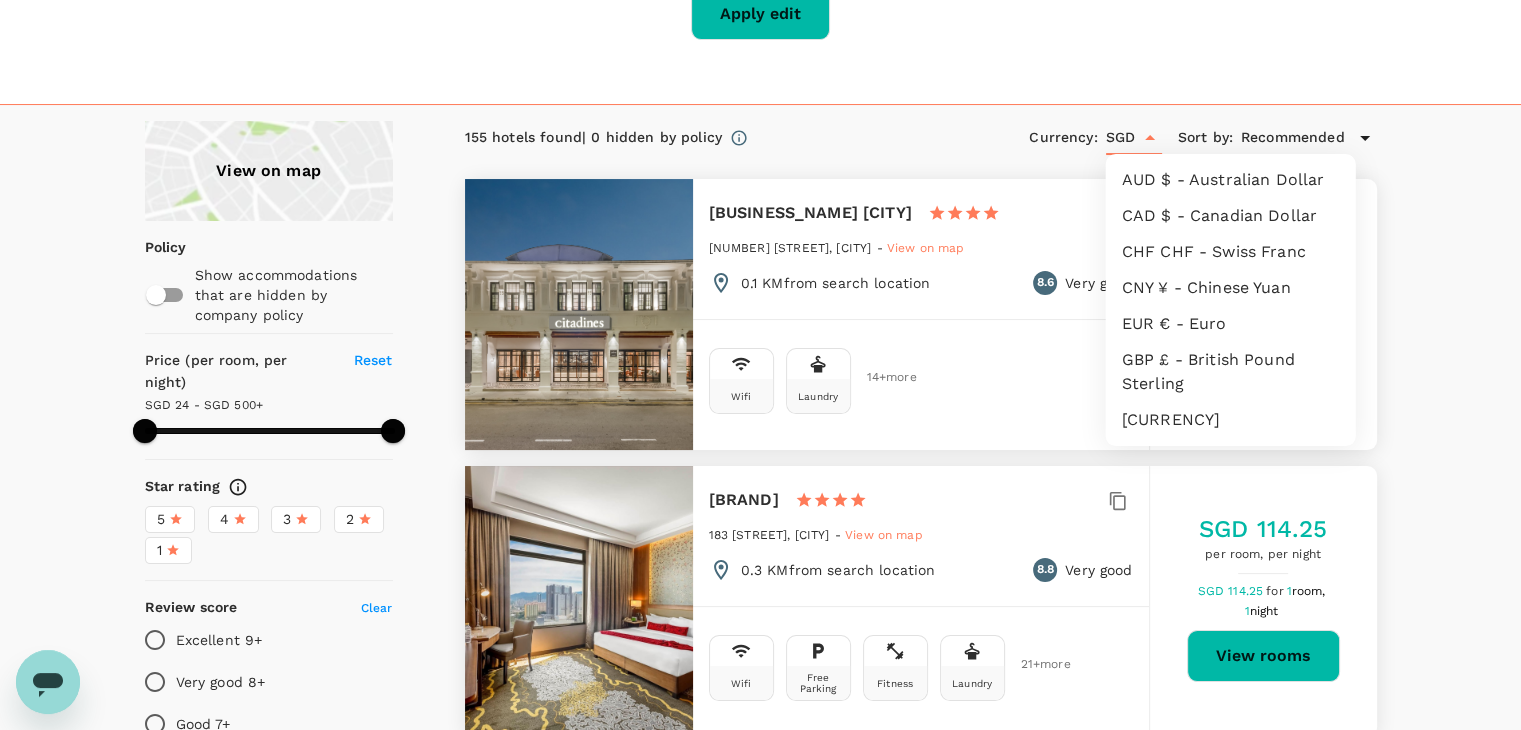 scroll, scrollTop: 460, scrollLeft: 0, axis: vertical 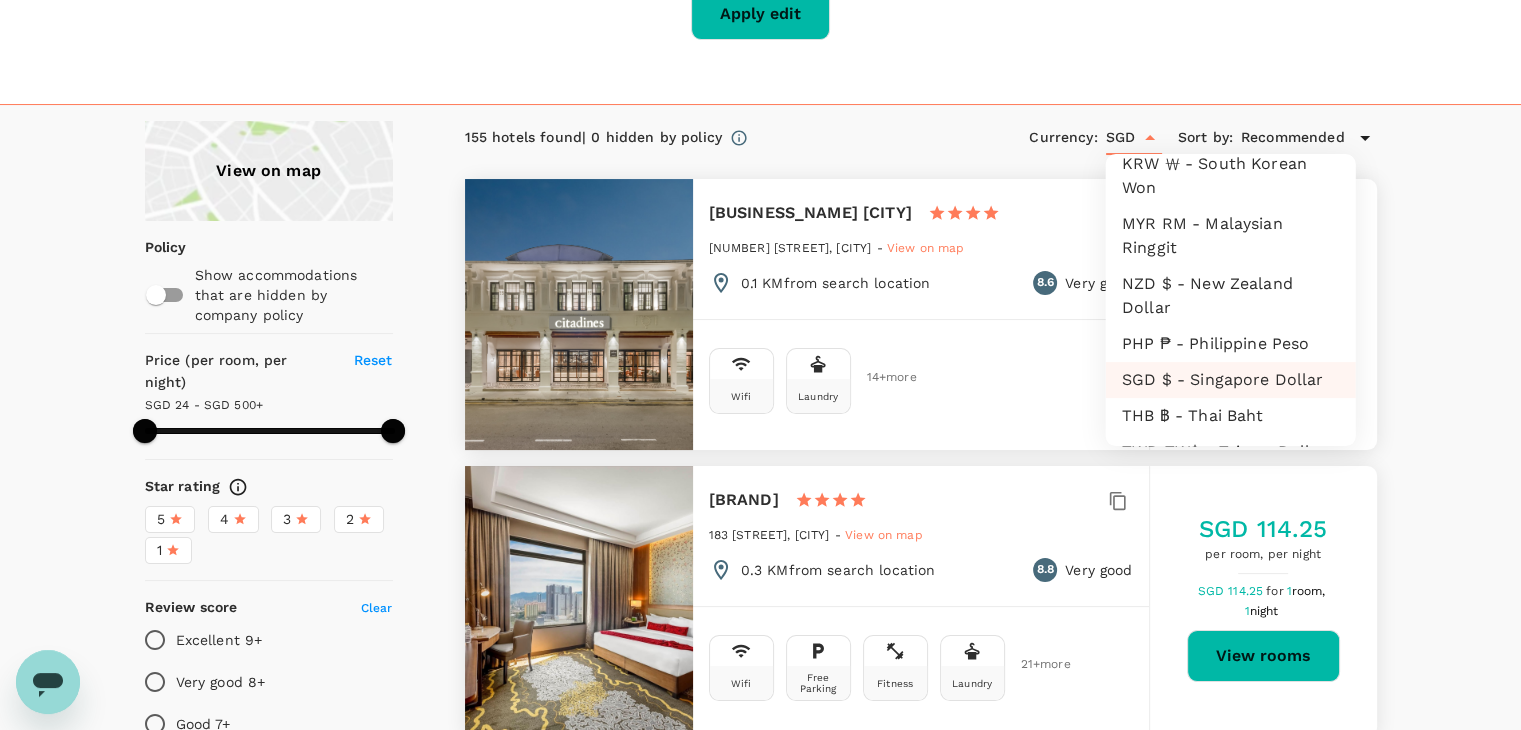 click on "MYR RM - Malaysian Ringgit" at bounding box center (1231, 236) 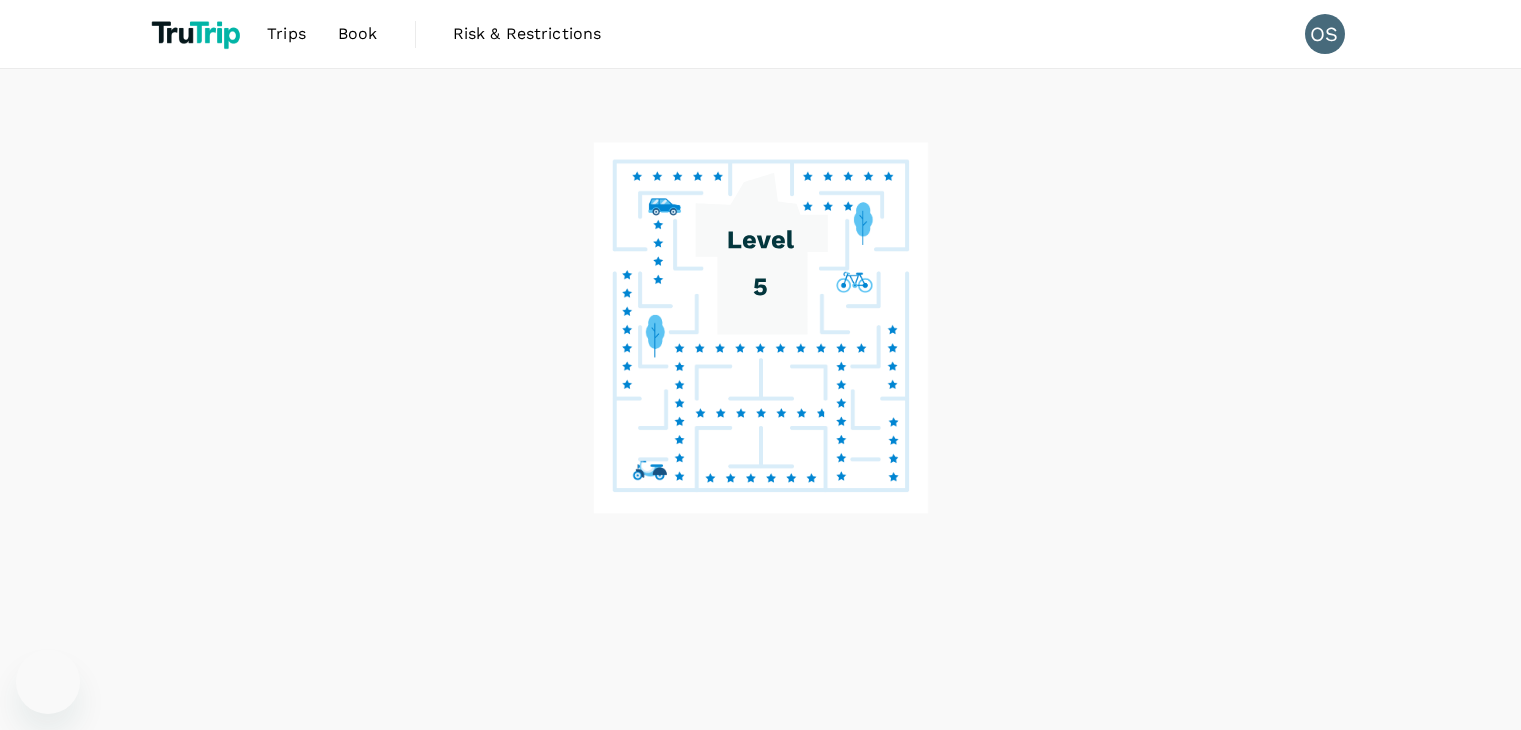 scroll, scrollTop: 85, scrollLeft: 0, axis: vertical 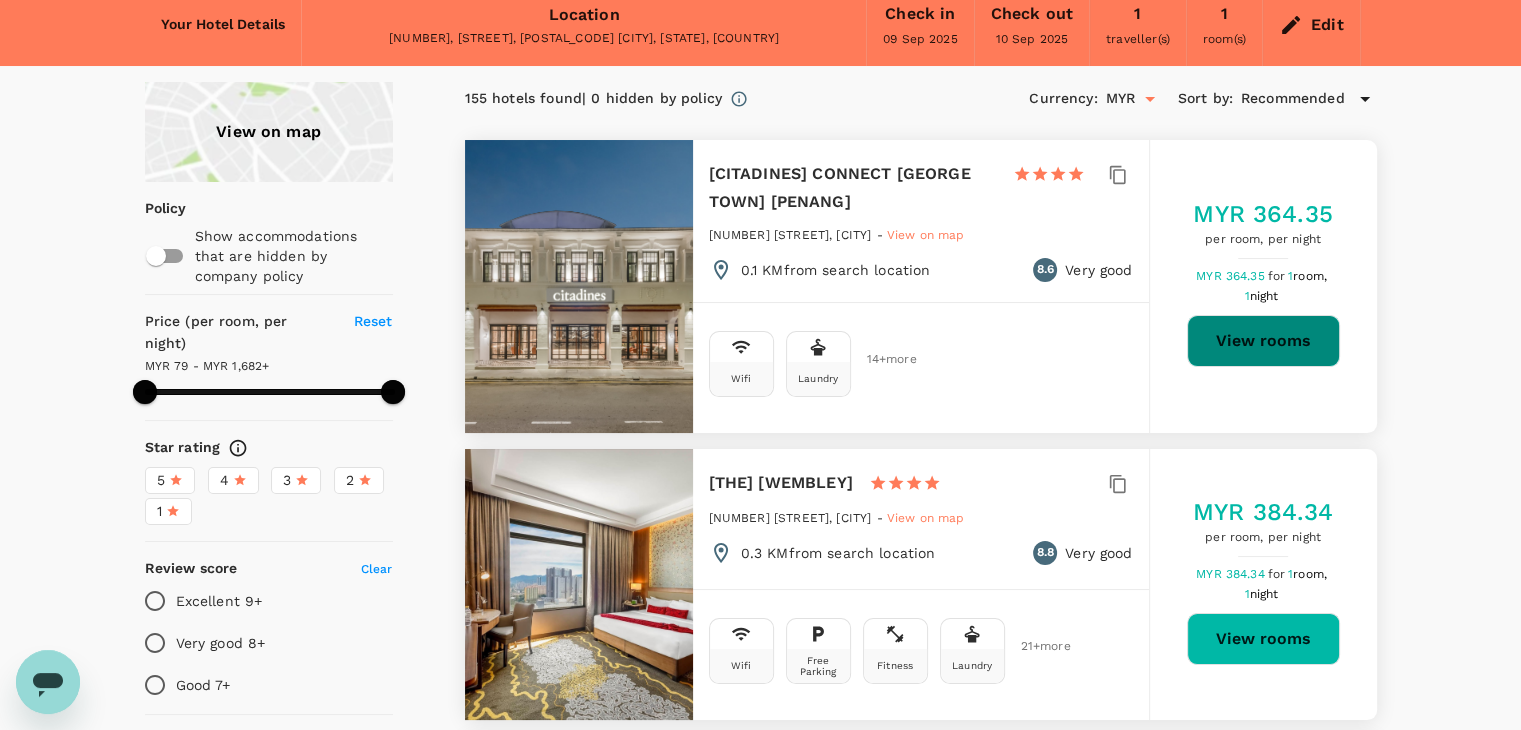 click on "View rooms" at bounding box center [1263, 341] 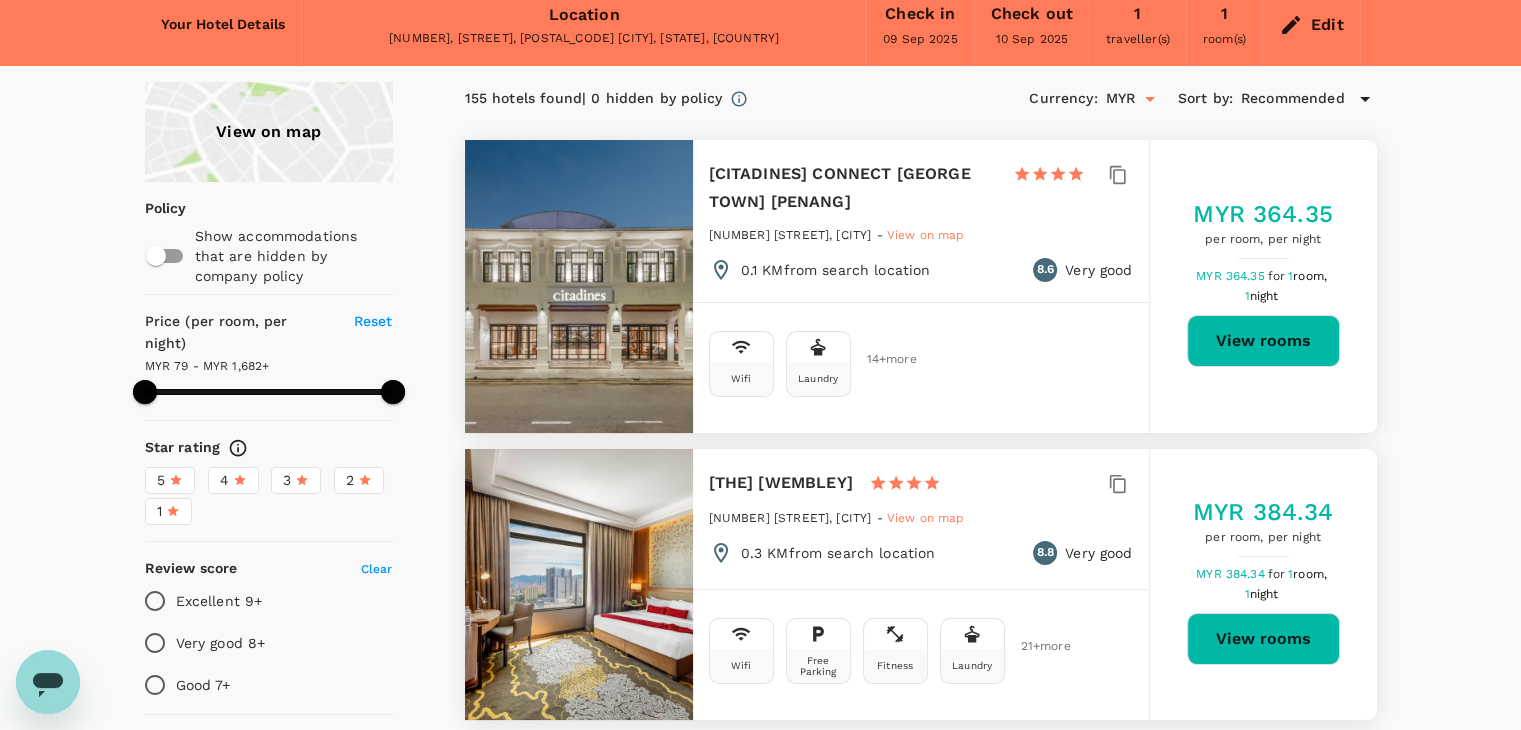 scroll, scrollTop: 0, scrollLeft: 0, axis: both 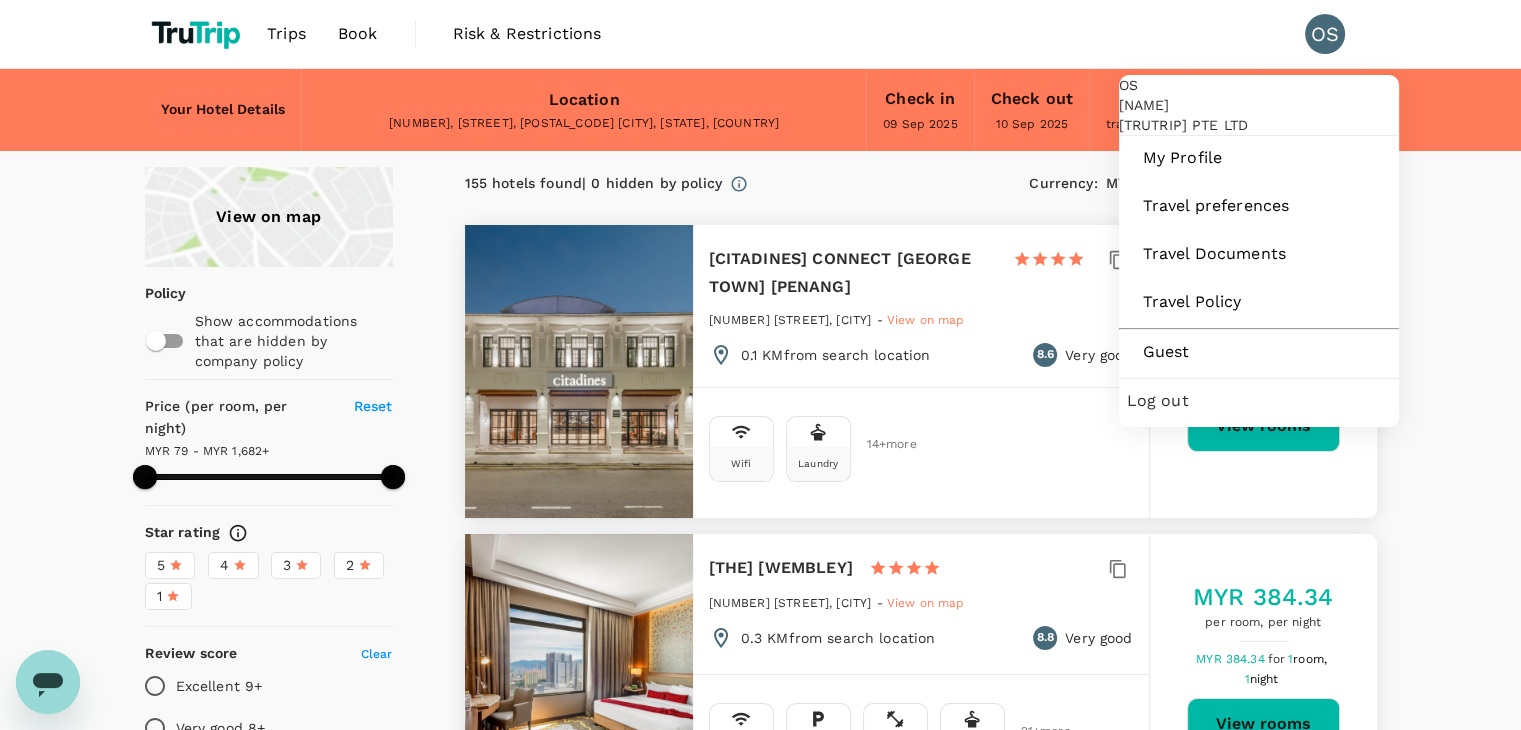 click on "OS Olivia Sta Maria TruTrip Pte Ltd My Profile Travel preferences Travel Documents Travel Policy Guest Log out" at bounding box center [1259, 251] 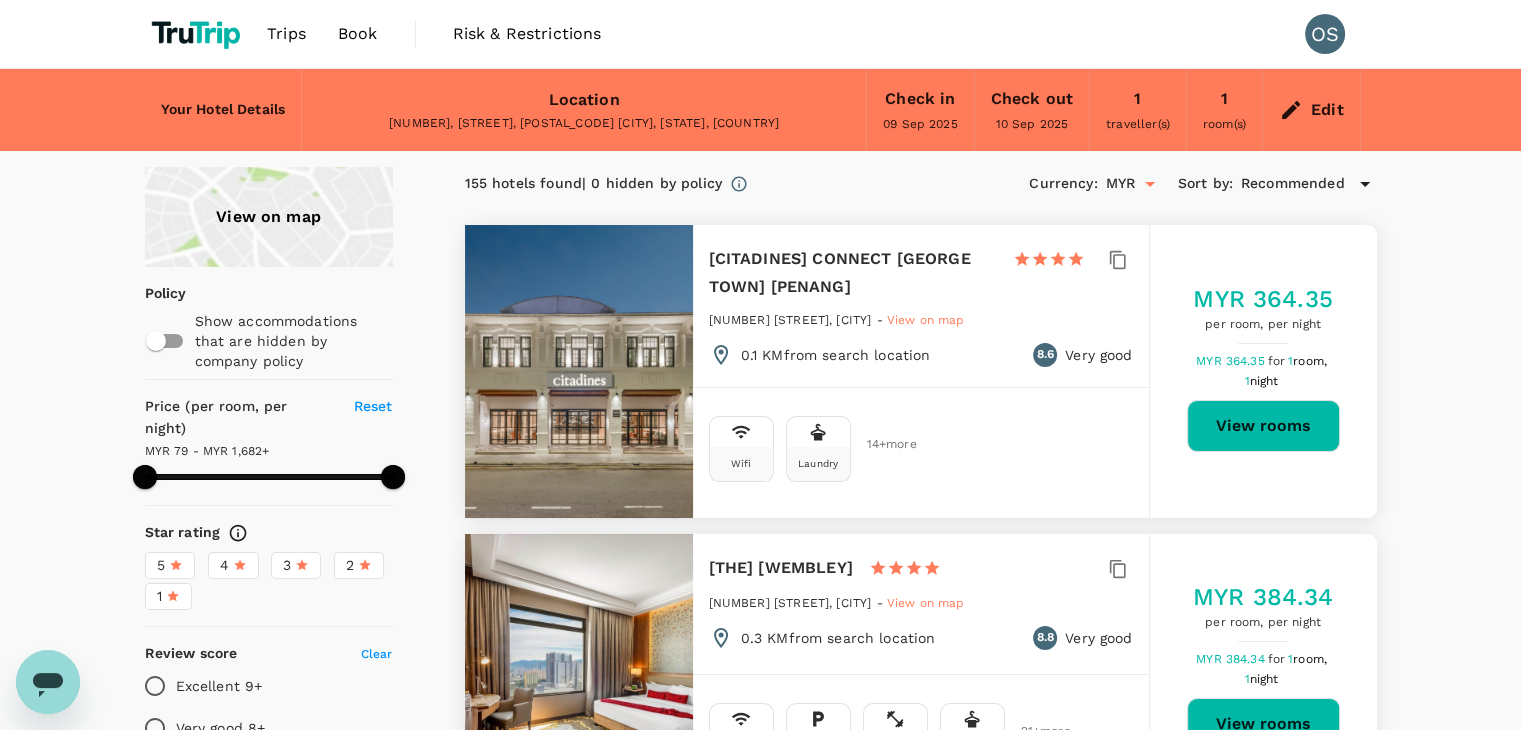 click on "Edit" at bounding box center [1311, 110] 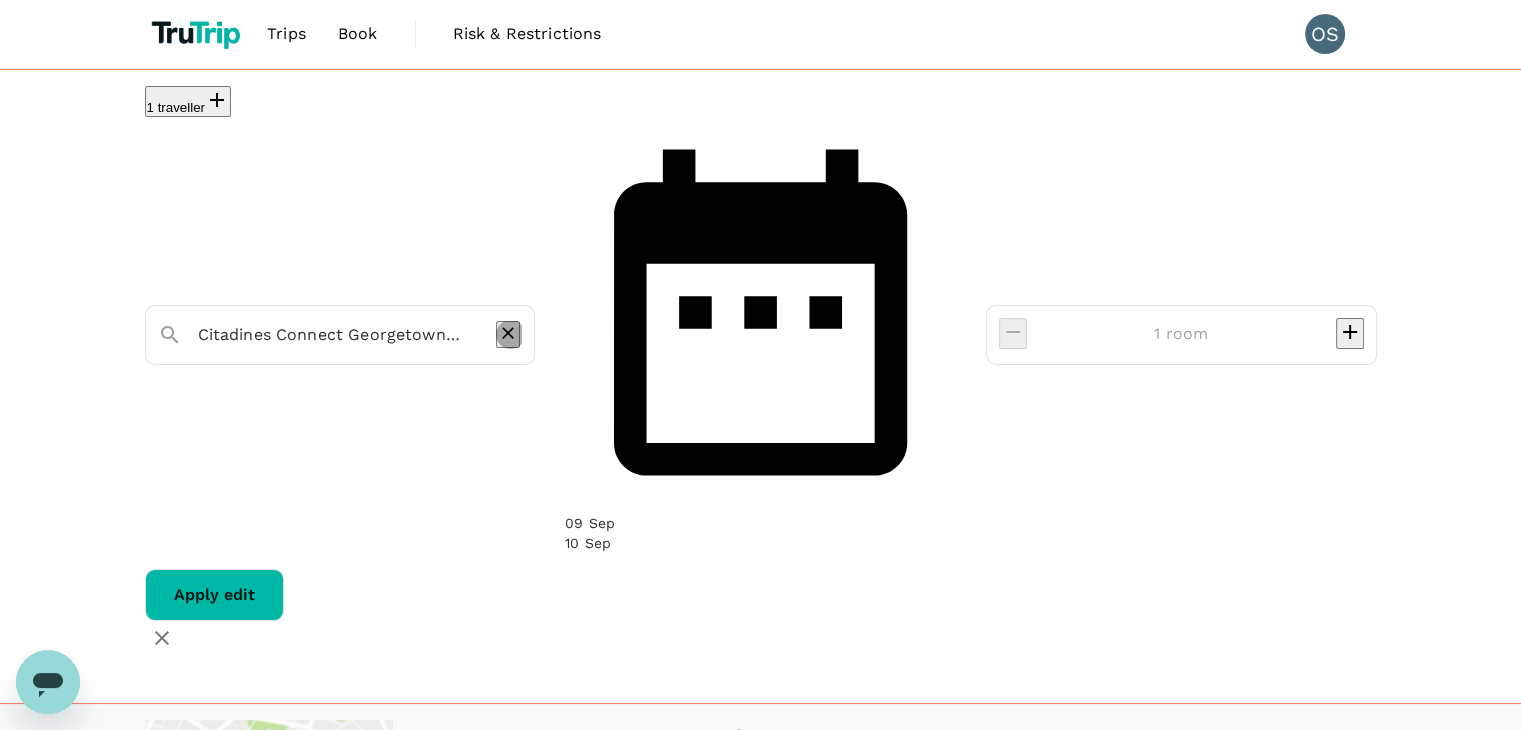click at bounding box center [508, 333] 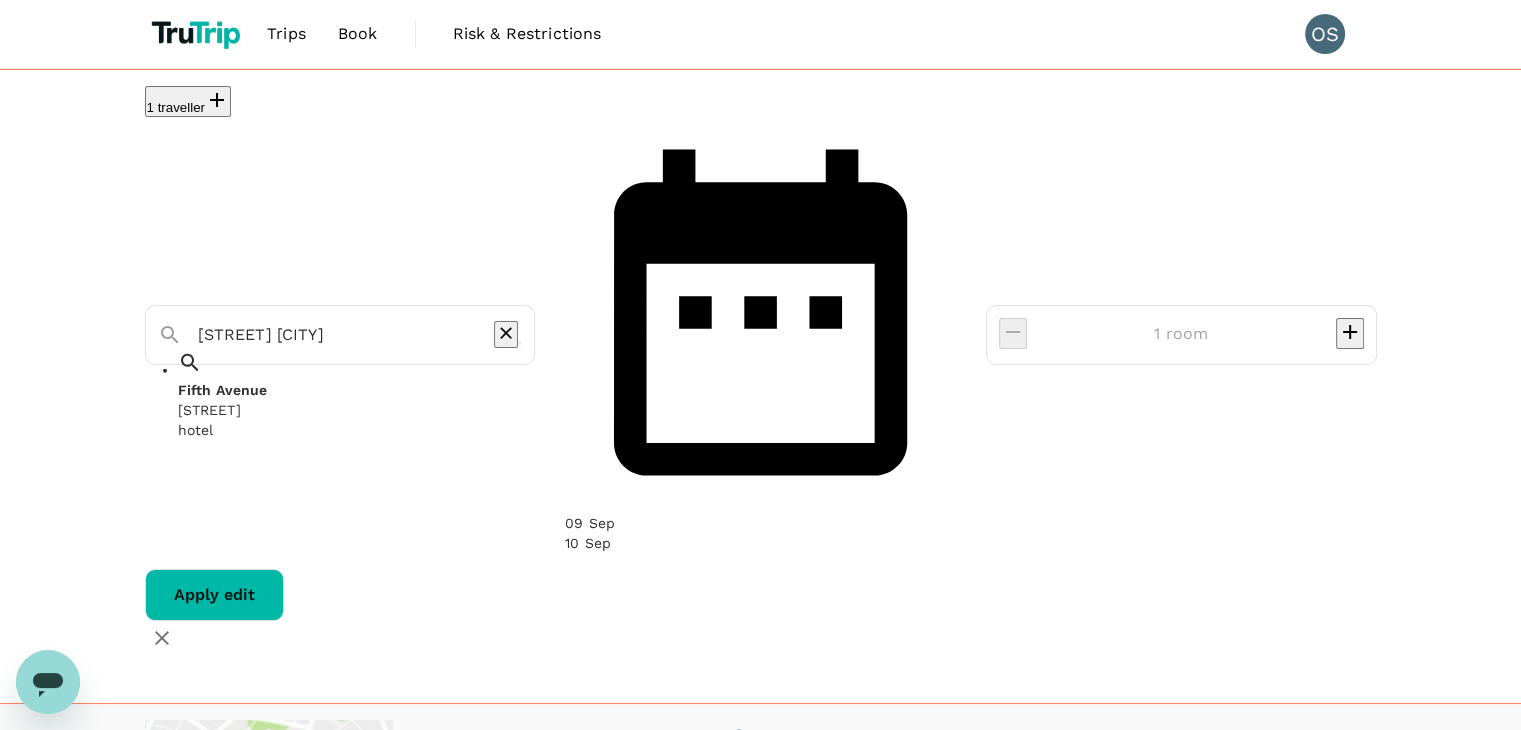 click on "[STREET]" at bounding box center (408, 410) 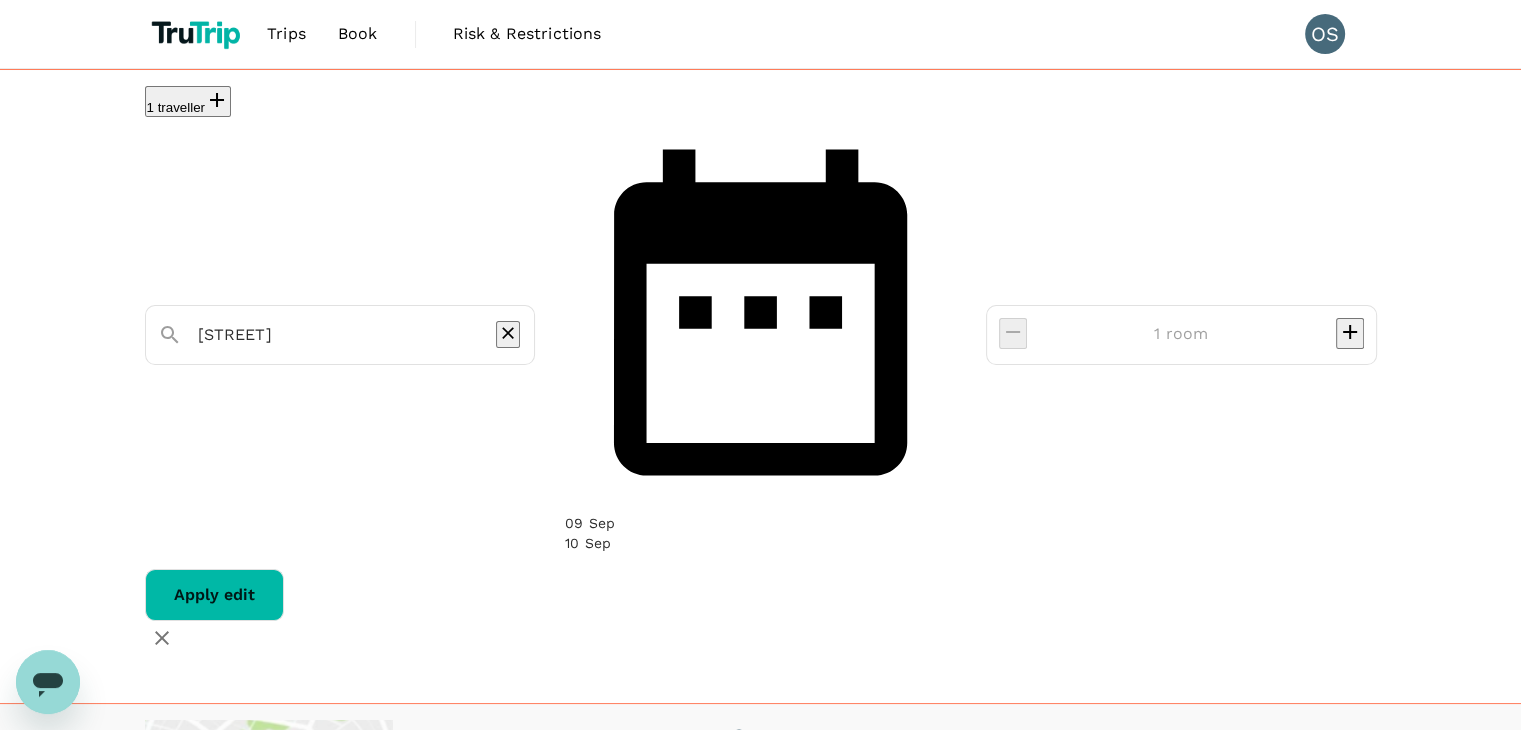 type on "[STREET]" 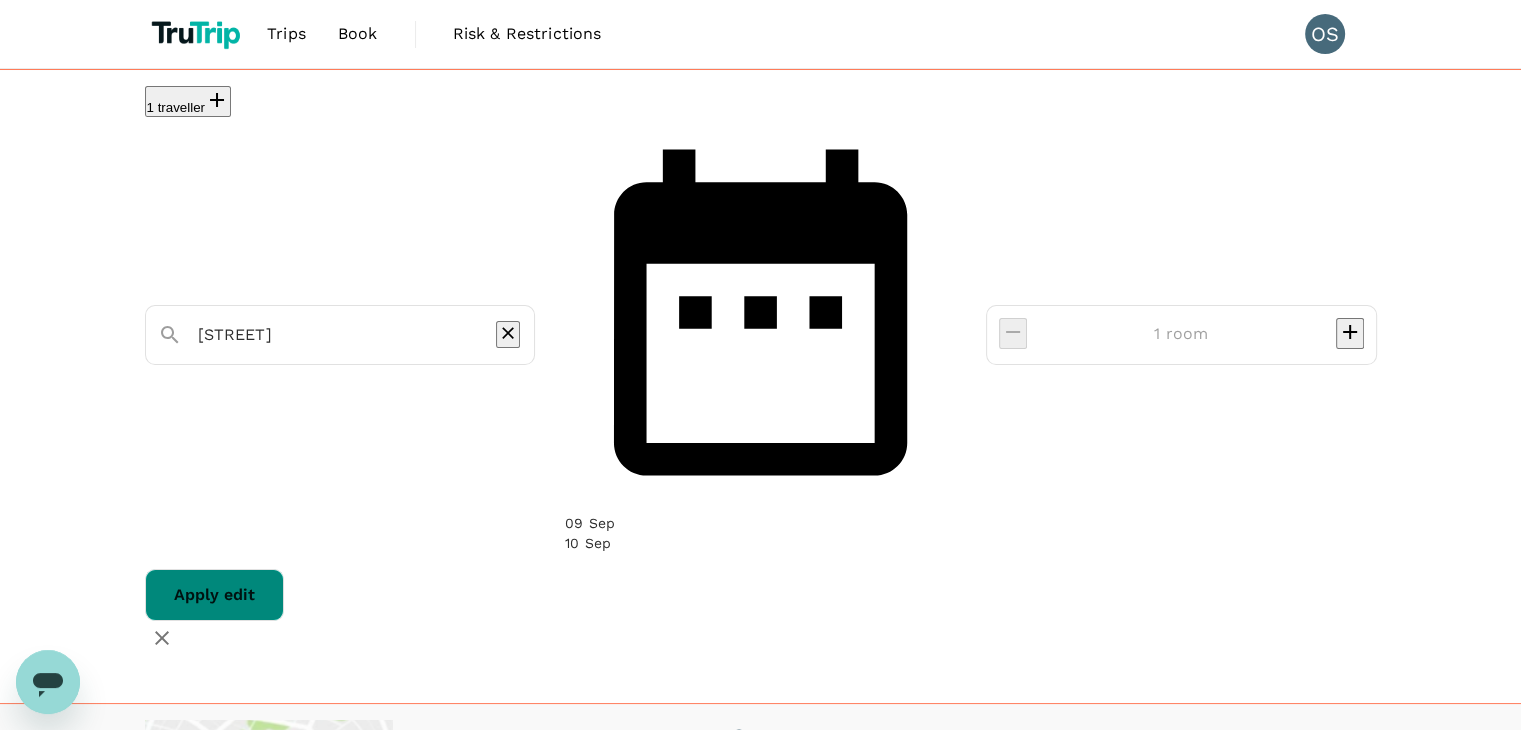 click on "Apply edit" at bounding box center (214, 595) 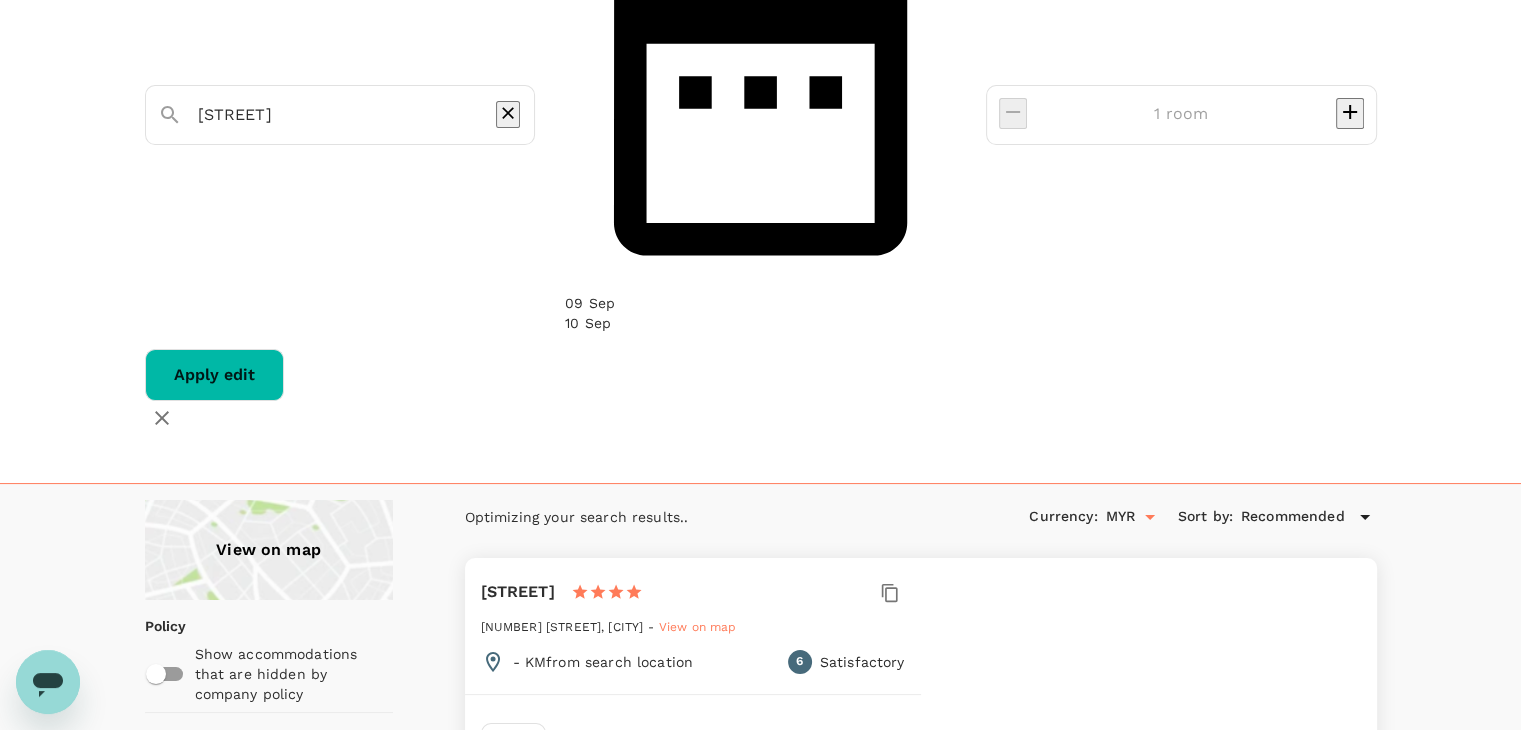 scroll, scrollTop: 0, scrollLeft: 0, axis: both 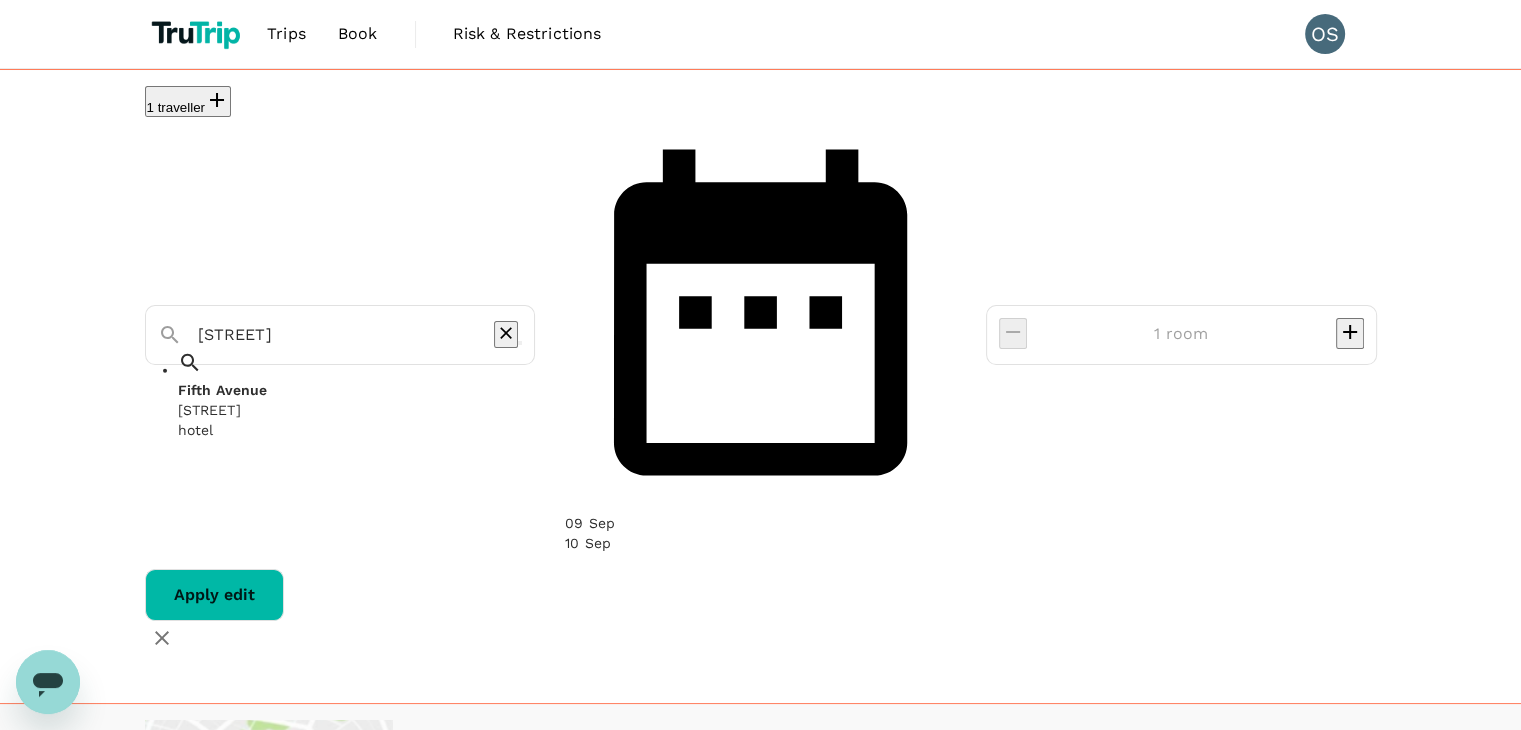 click on "[STREET]" at bounding box center [332, 334] 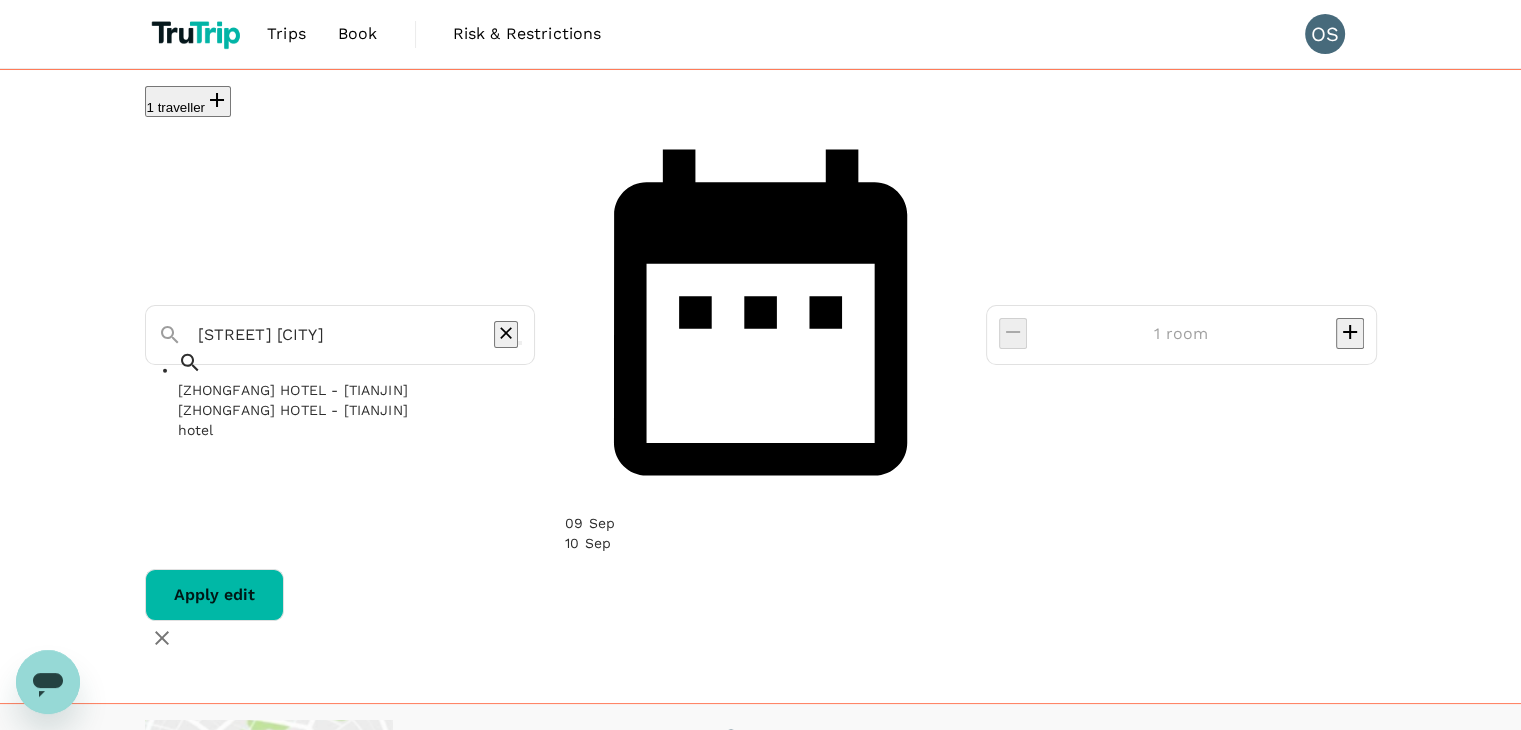 click on "[STREET] [CITY]" at bounding box center [332, 334] 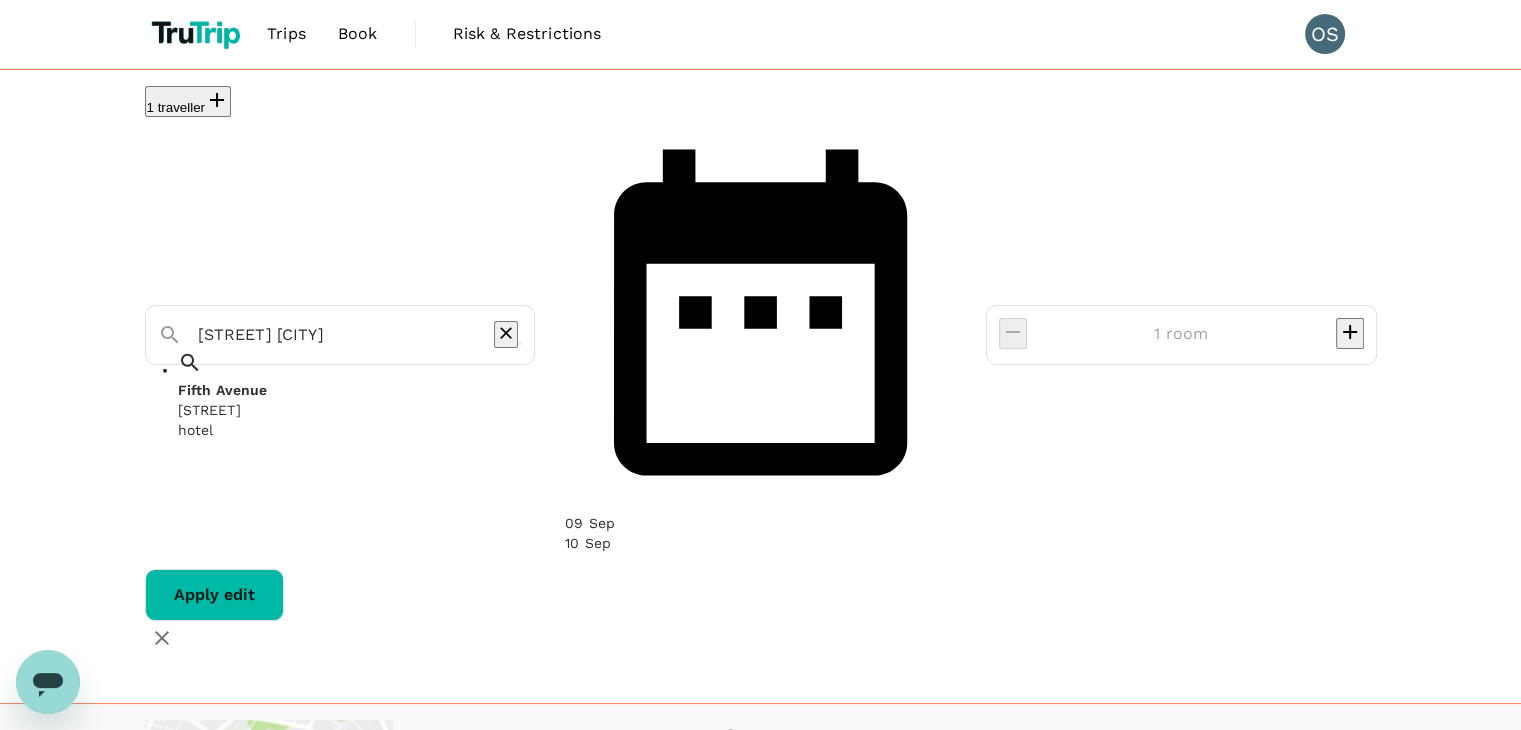 click on "[STREET]" at bounding box center (408, 410) 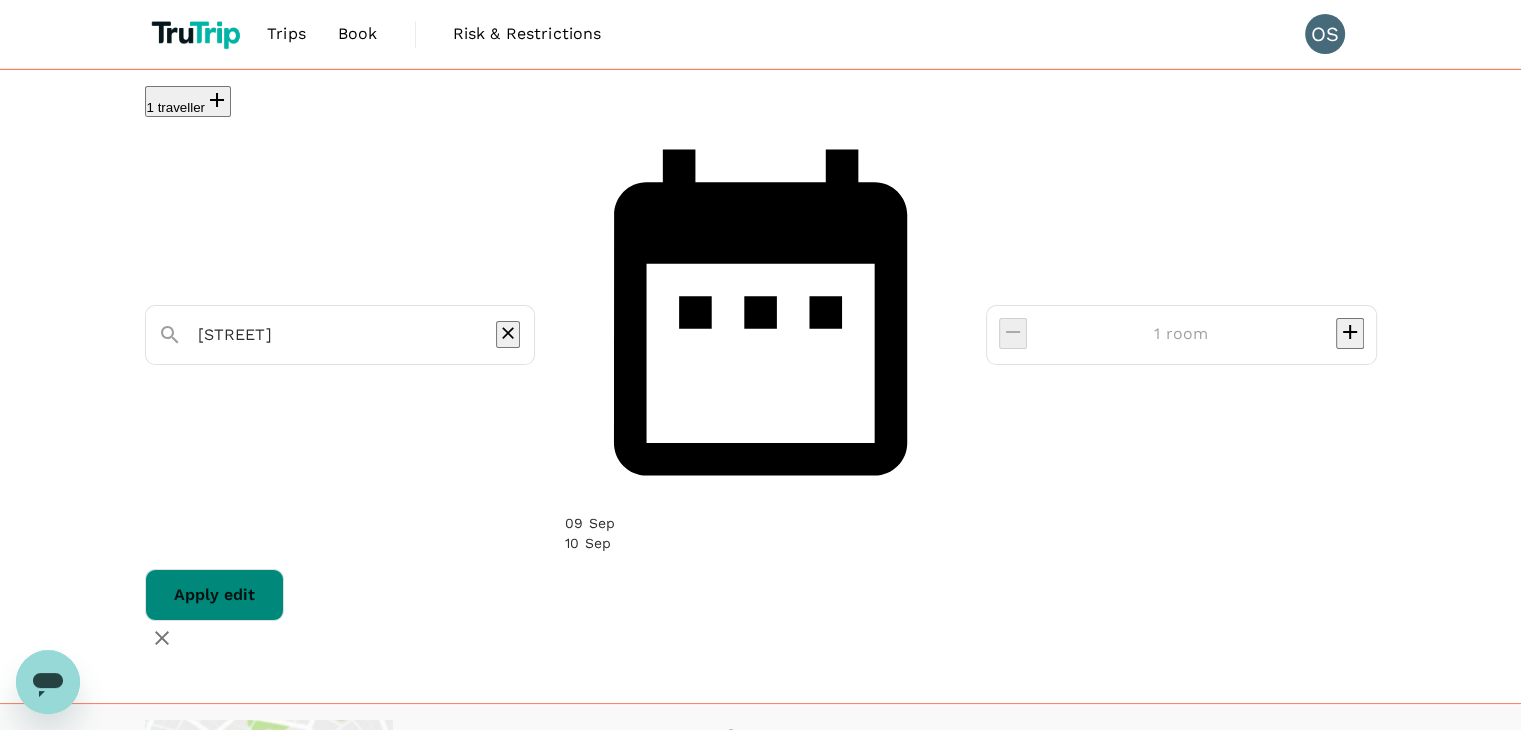 click on "Apply edit" at bounding box center [214, 595] 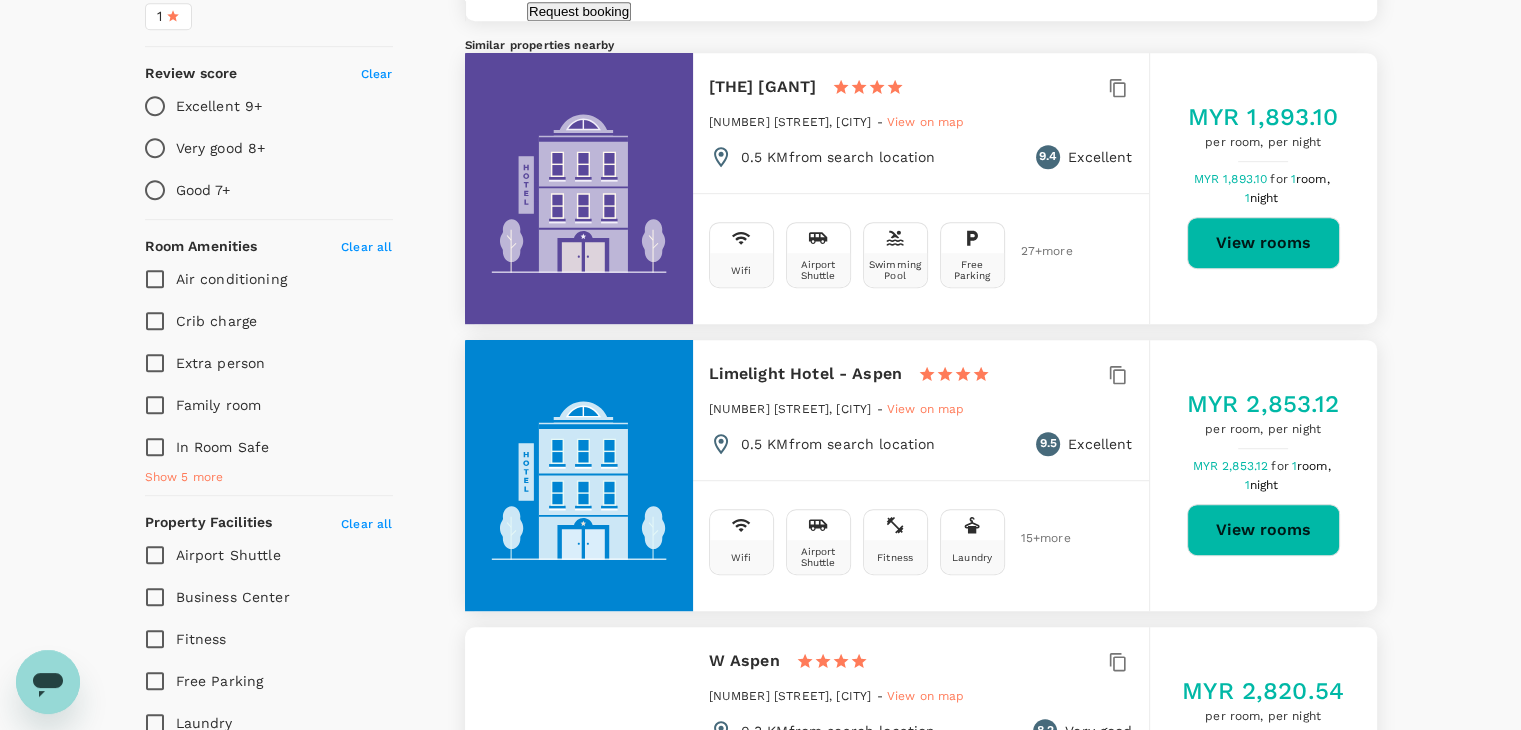 scroll, scrollTop: 703, scrollLeft: 0, axis: vertical 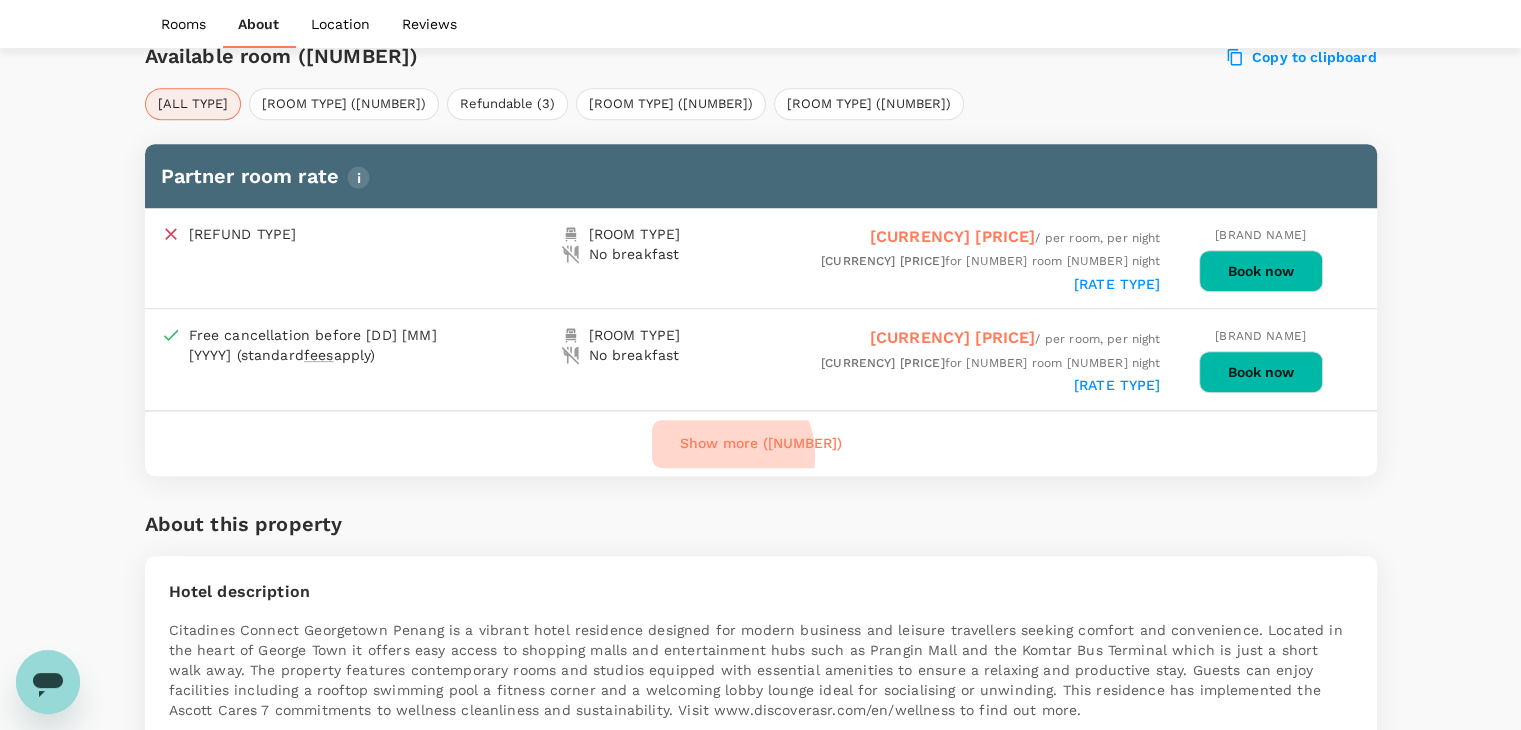 click on "Show more (4)" at bounding box center (761, 444) 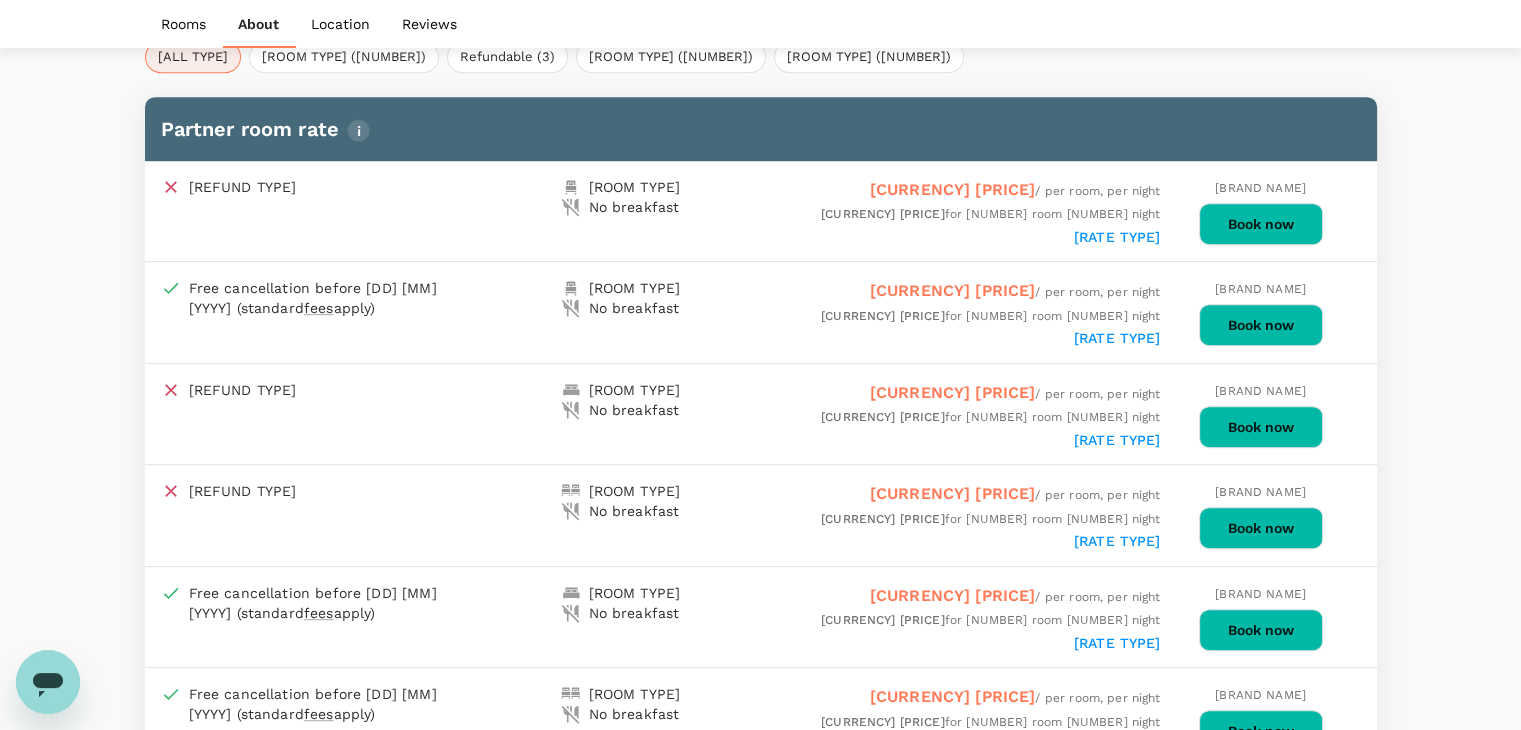 scroll, scrollTop: 1030, scrollLeft: 0, axis: vertical 